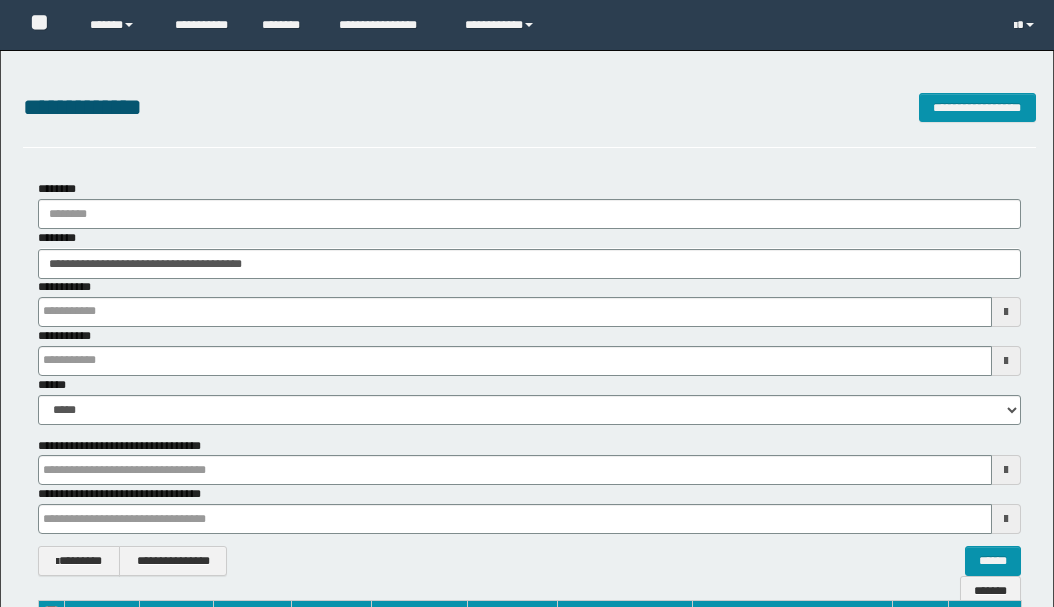 scroll, scrollTop: 260, scrollLeft: 0, axis: vertical 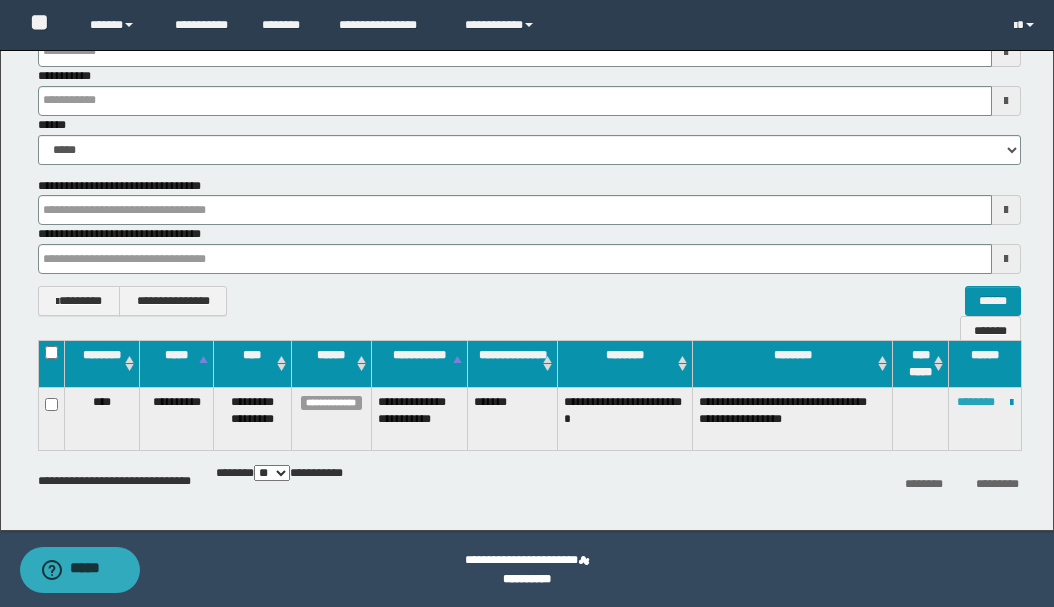 click on "********" at bounding box center (976, 402) 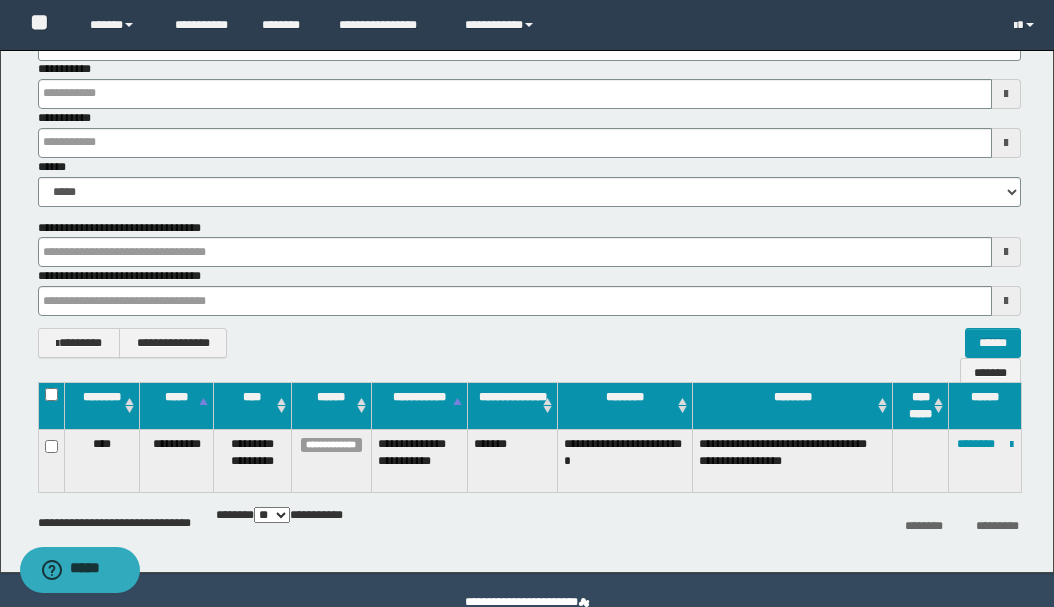 scroll, scrollTop: 194, scrollLeft: 0, axis: vertical 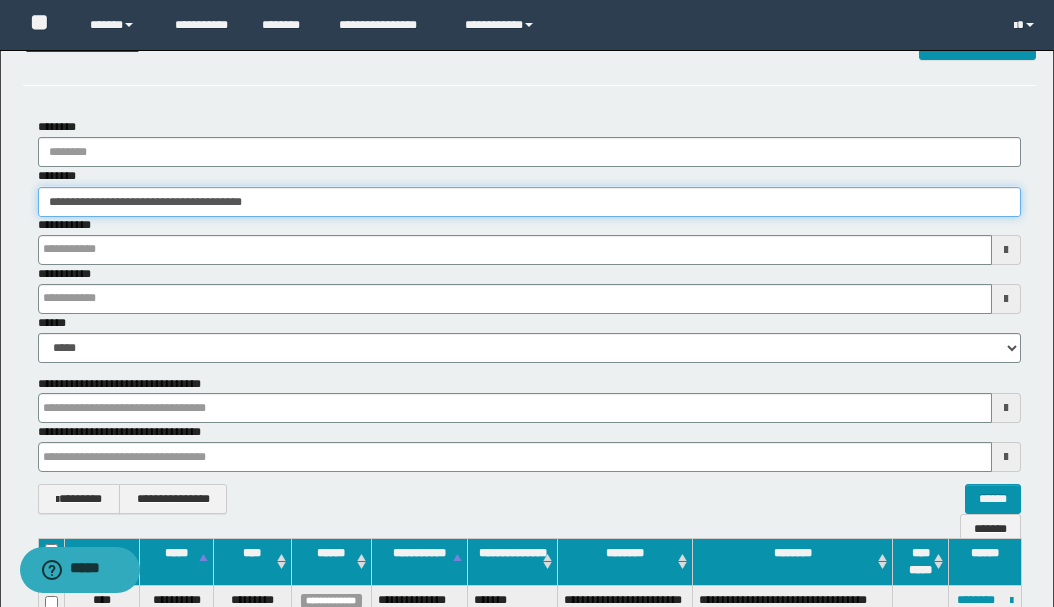 drag, startPoint x: 347, startPoint y: 68, endPoint x: -60, endPoint y: 0, distance: 412.64148 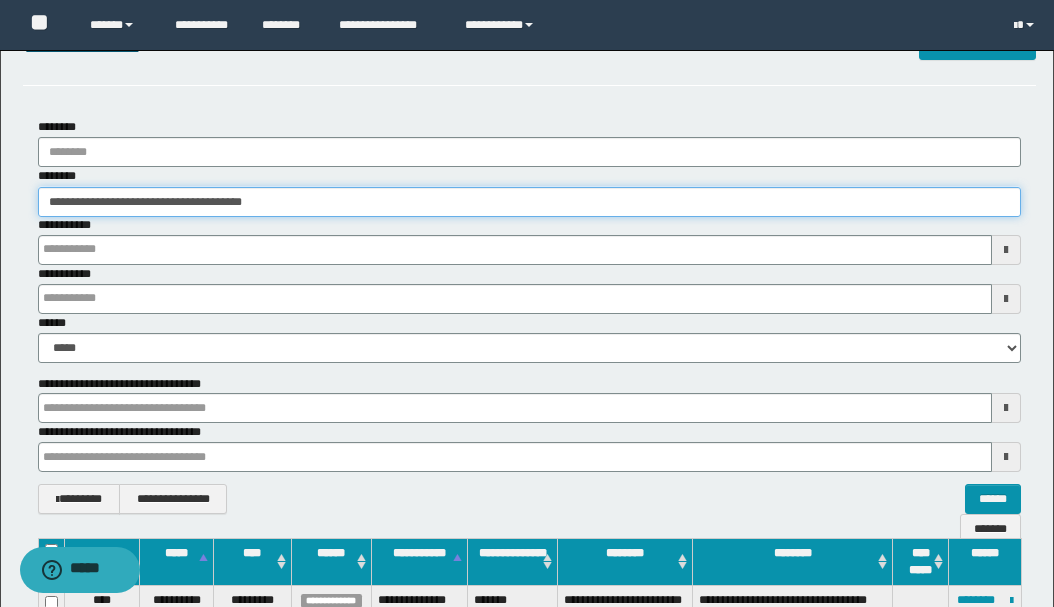 click on "**********" at bounding box center (527, 241) 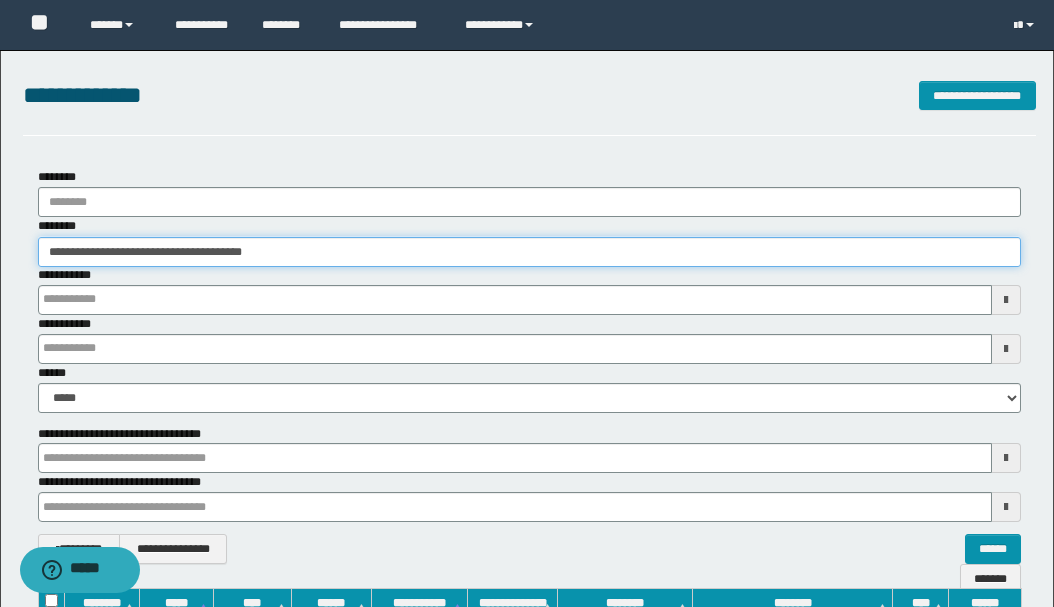 paste 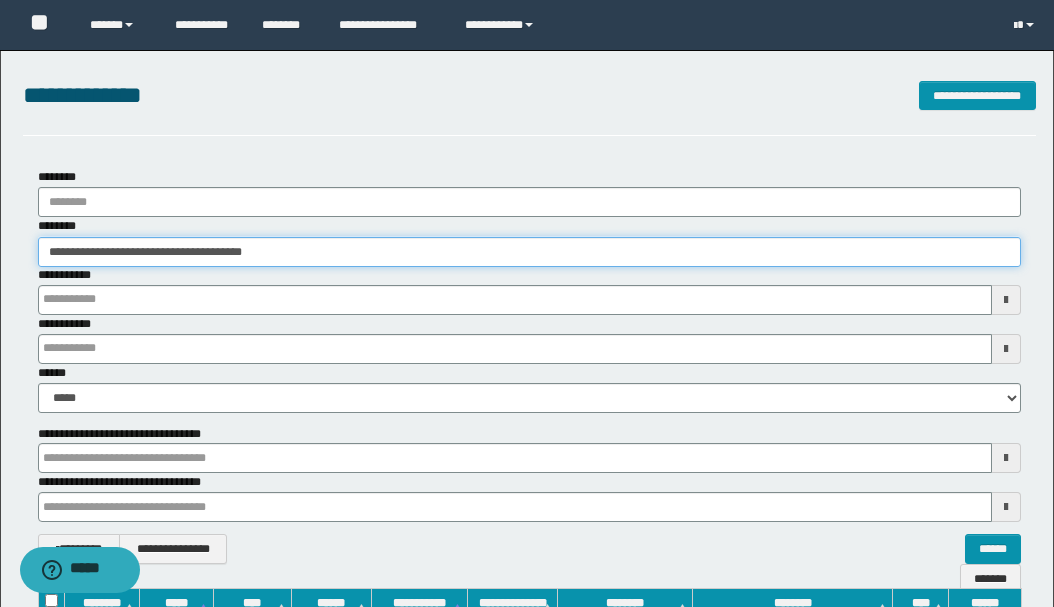 type on "********" 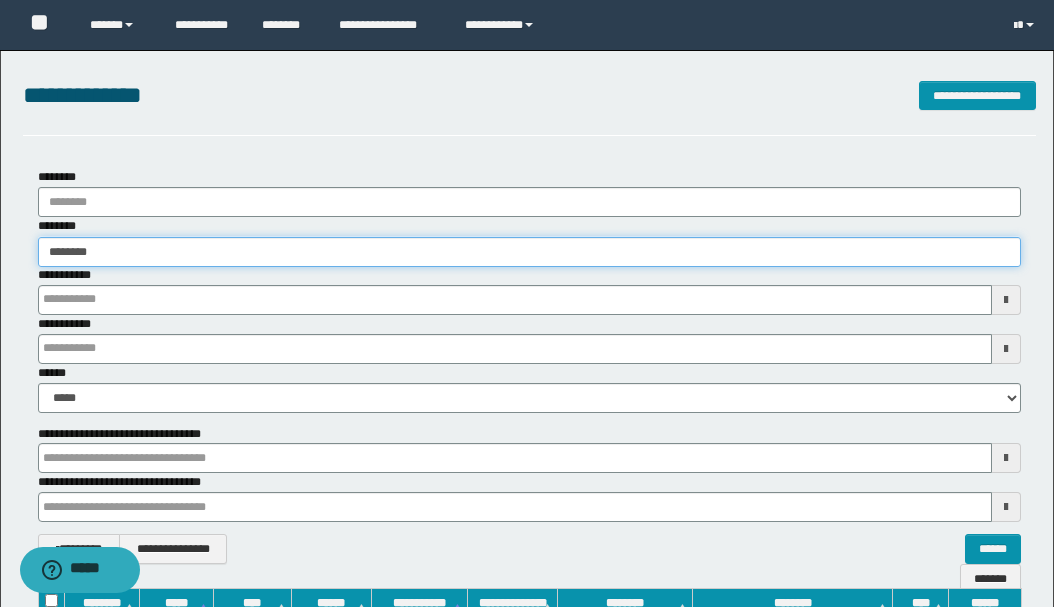 type on "********" 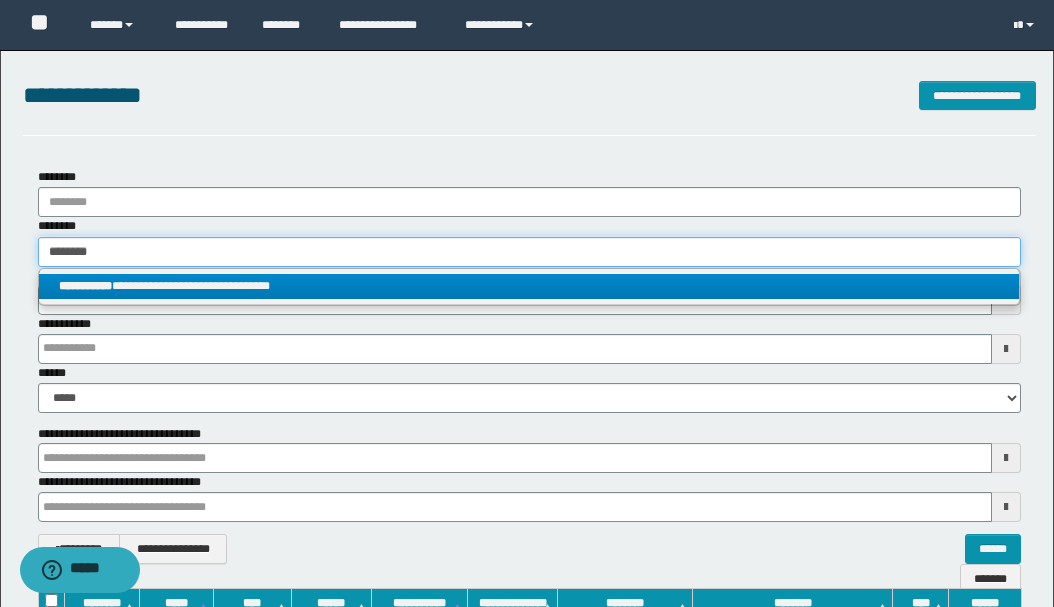 type on "********" 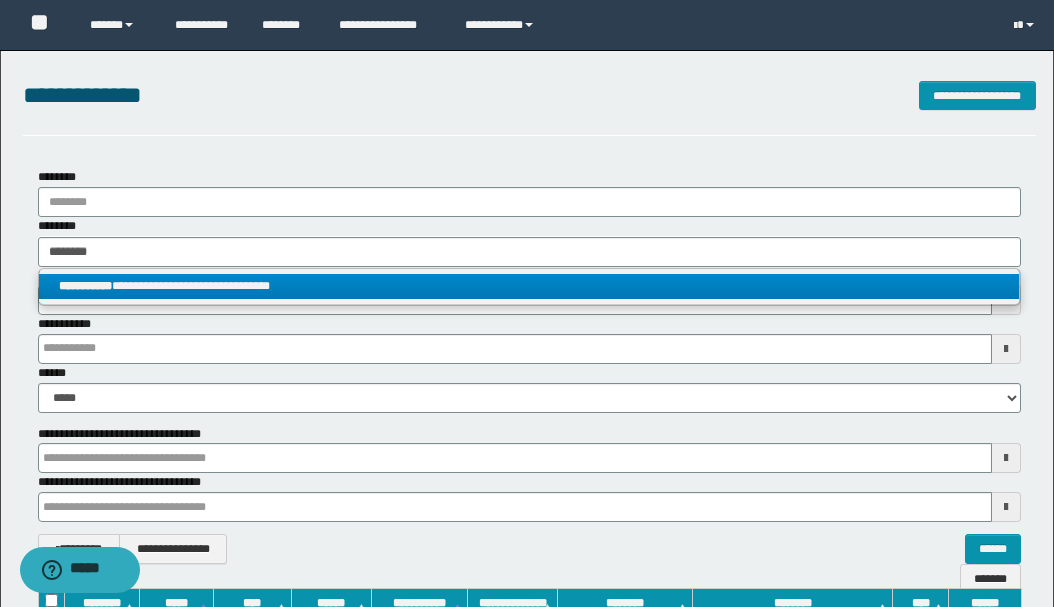 click on "**********" at bounding box center (529, 286) 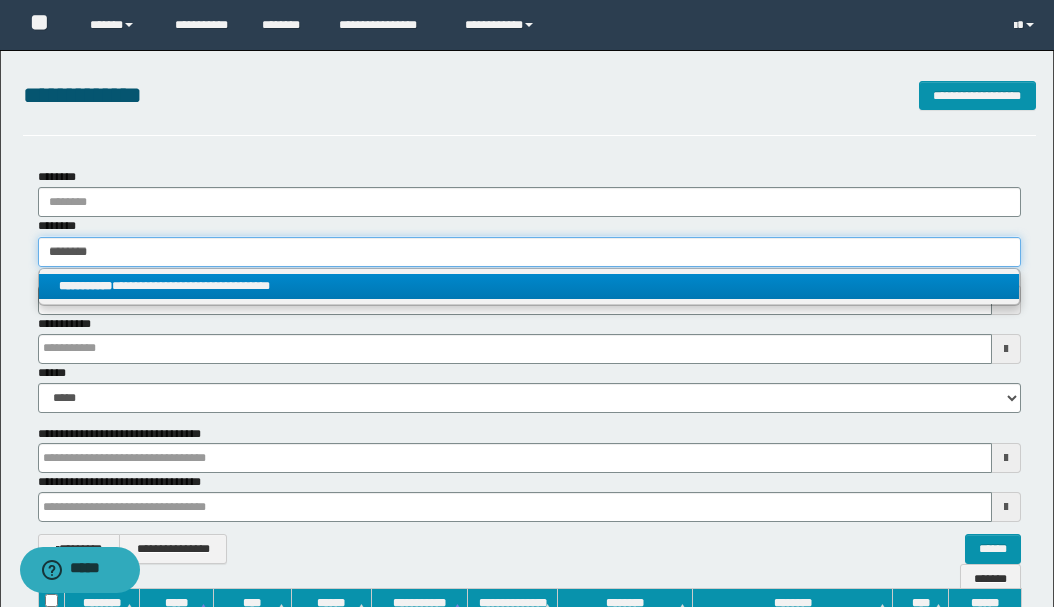 type 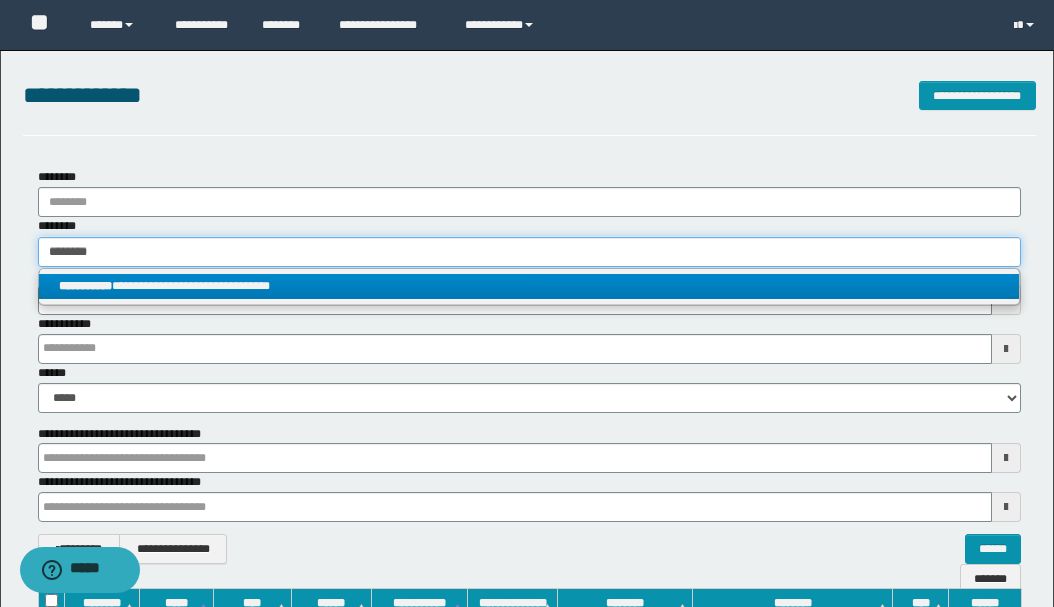 type on "**********" 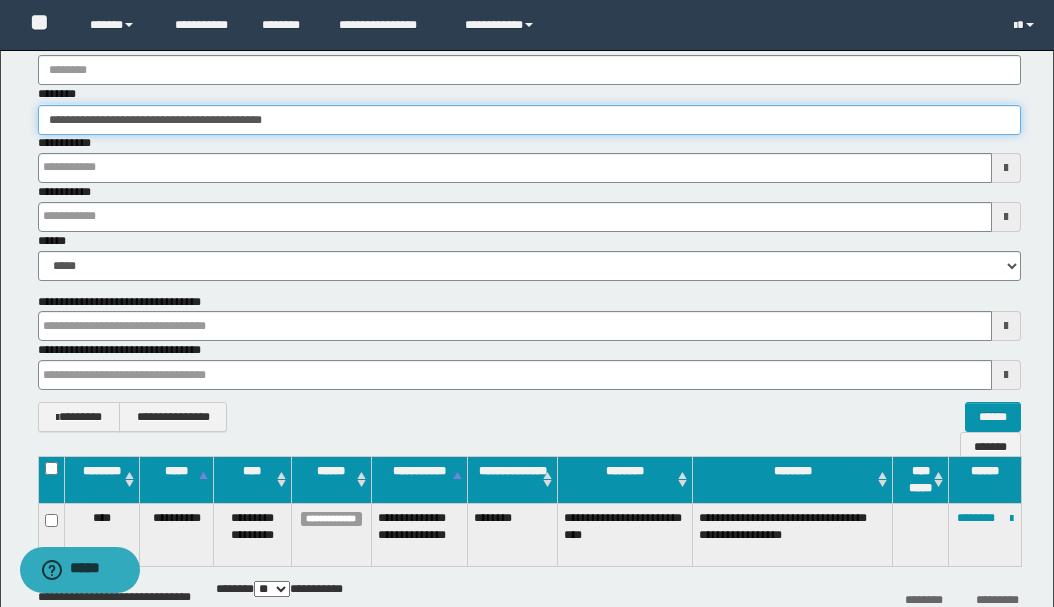 scroll, scrollTop: 145, scrollLeft: 0, axis: vertical 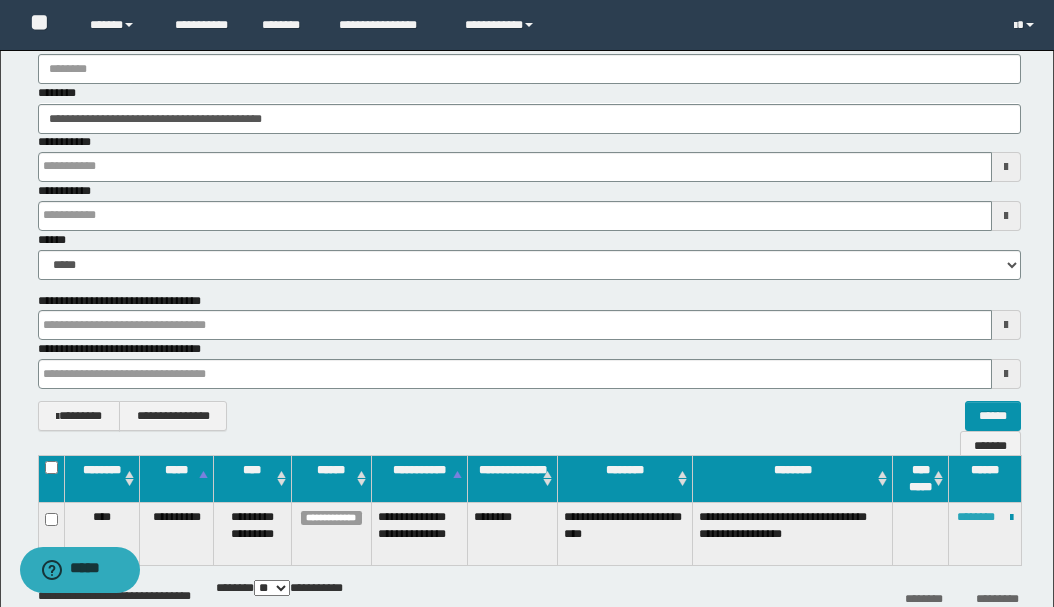 click on "********" at bounding box center (976, 517) 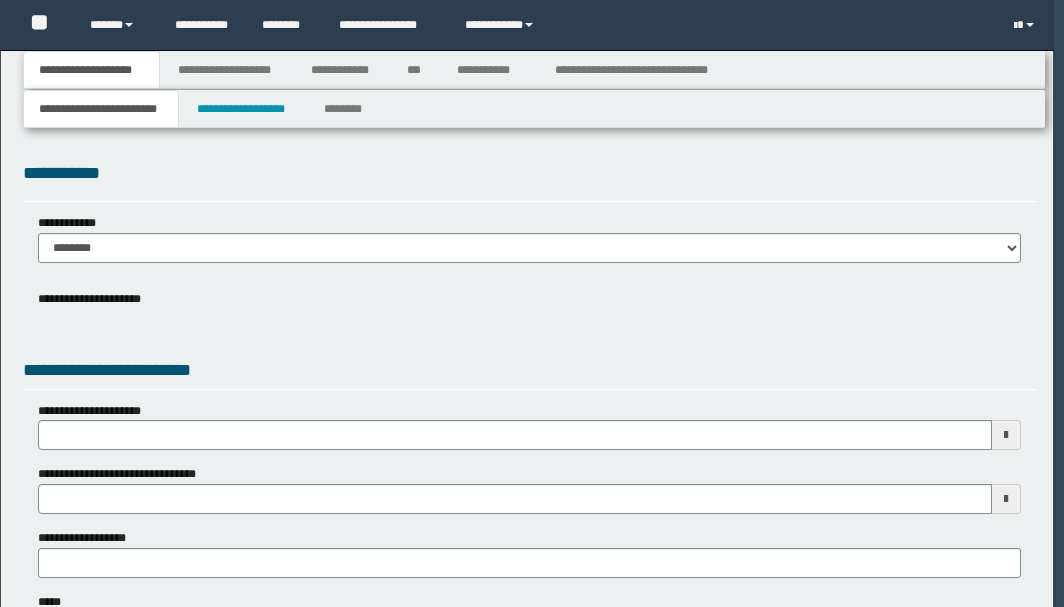 type 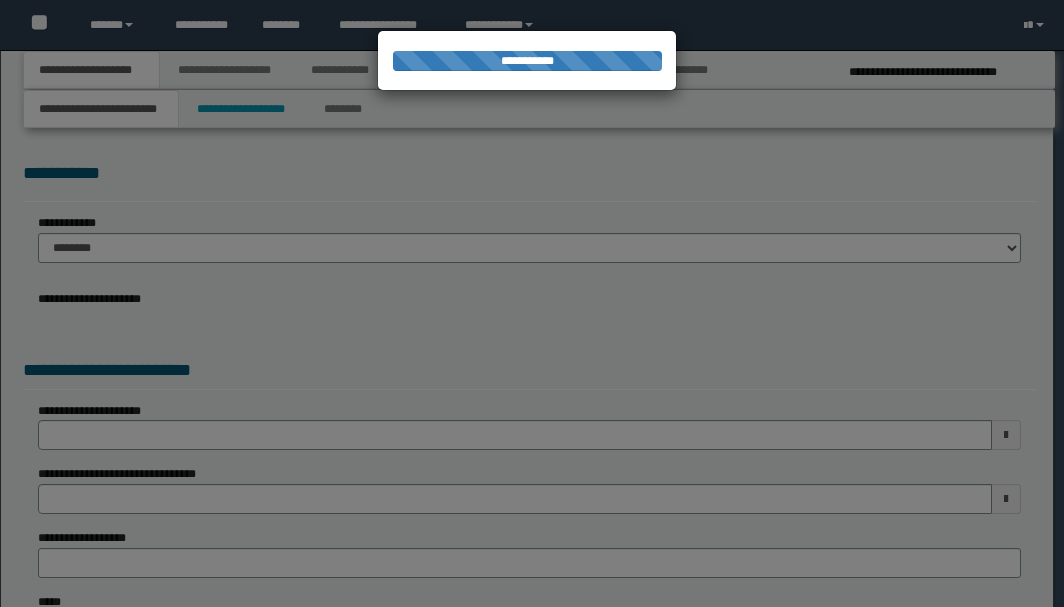 scroll, scrollTop: 0, scrollLeft: 0, axis: both 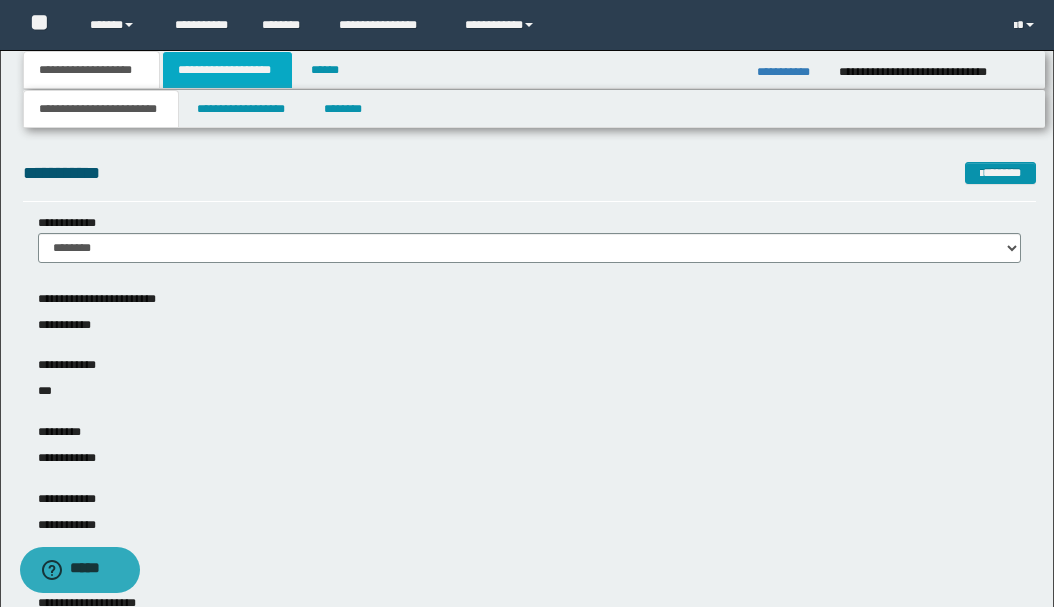 click on "**********" at bounding box center (227, 70) 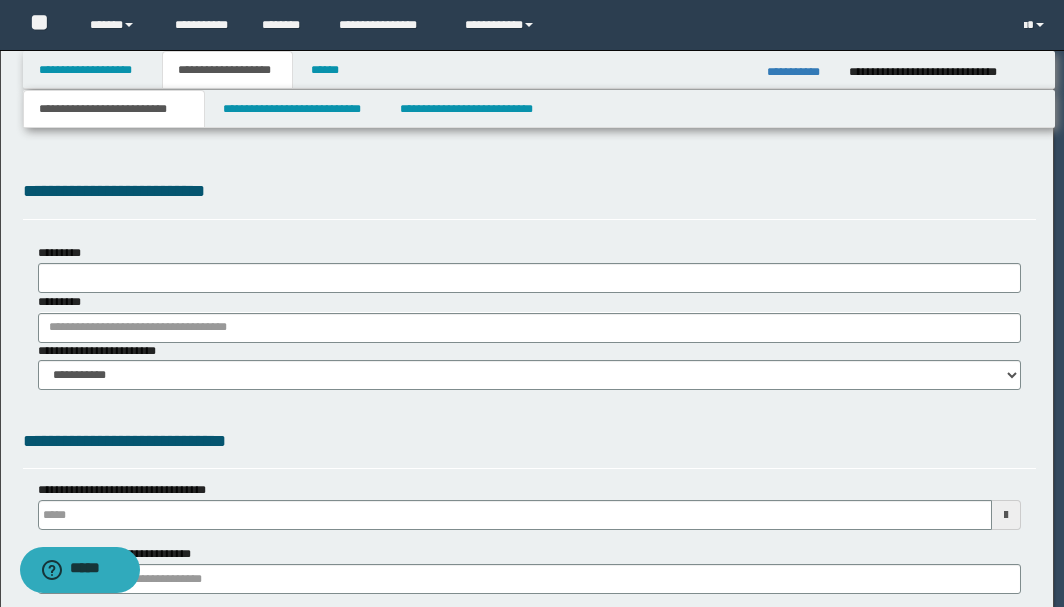 type 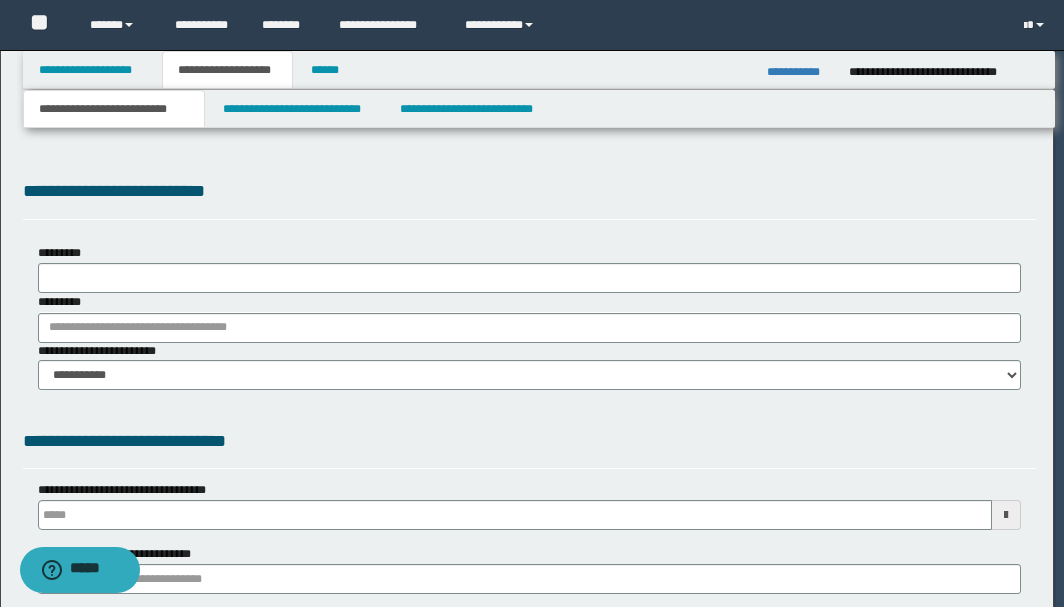 scroll, scrollTop: 0, scrollLeft: 0, axis: both 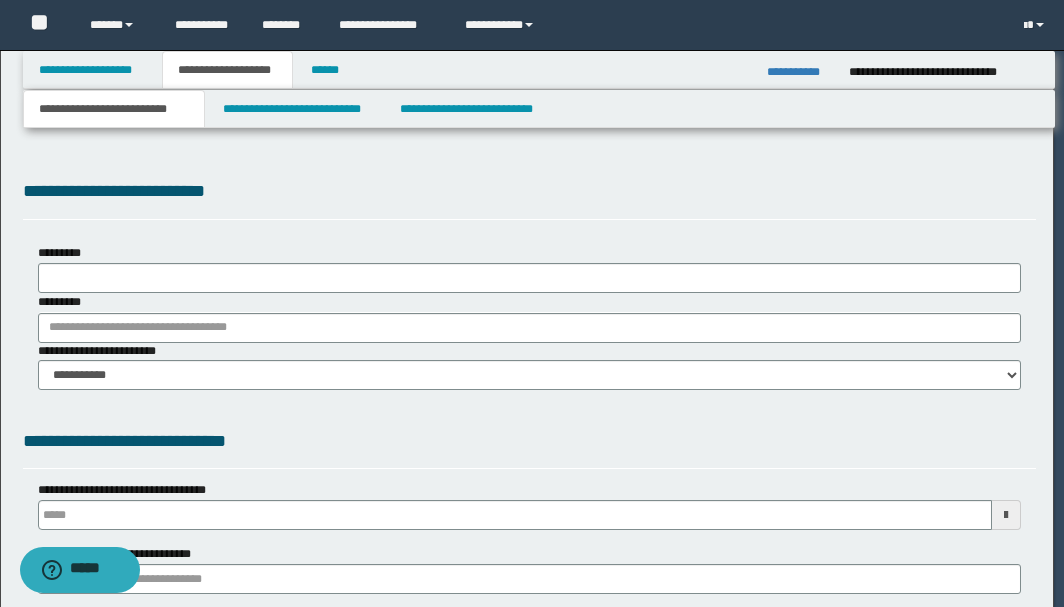 select on "*" 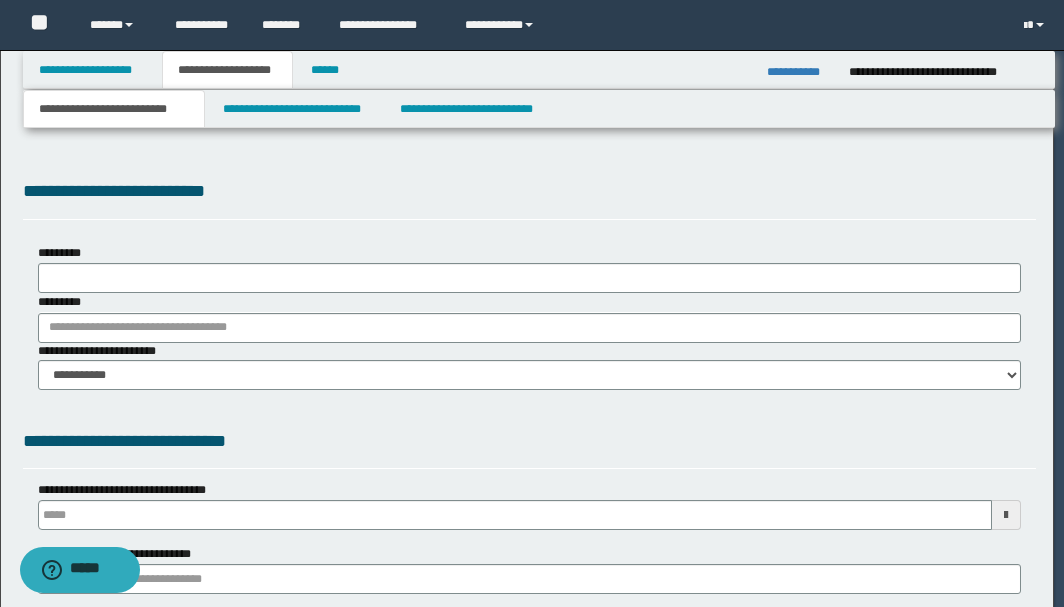 type 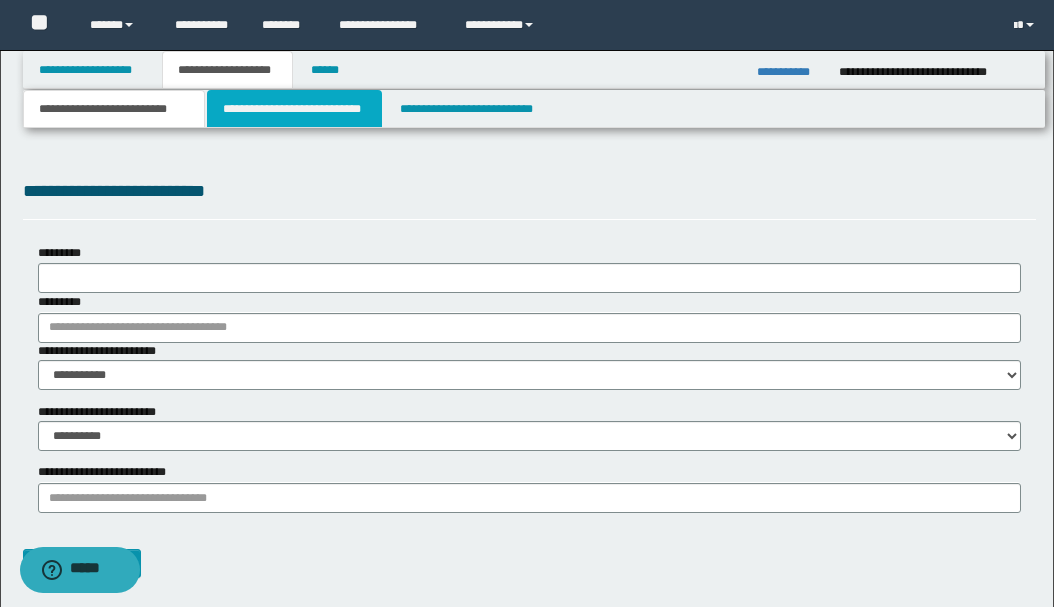 click on "**********" at bounding box center [294, 109] 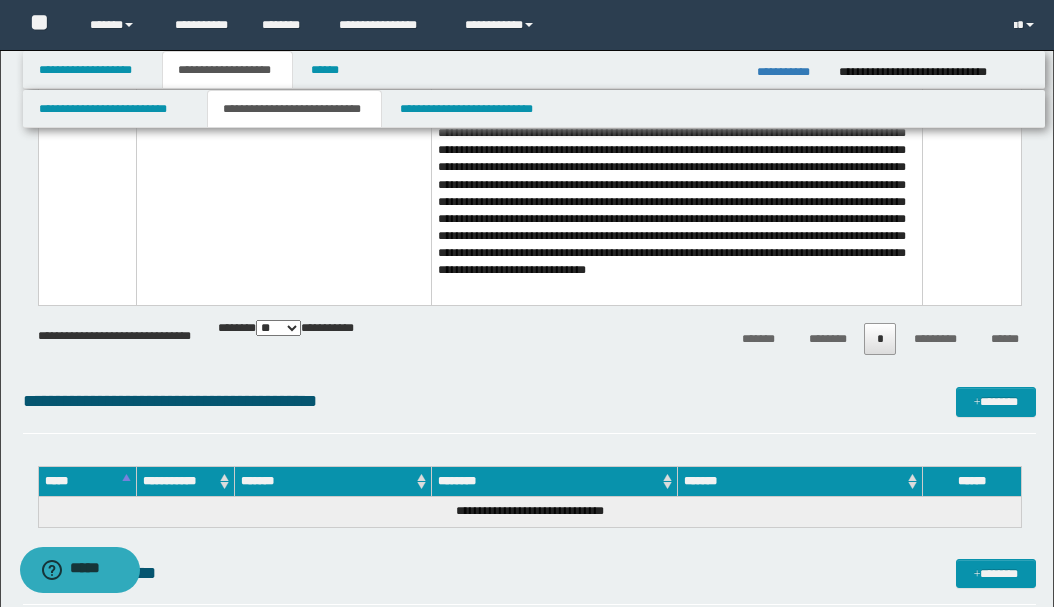 scroll, scrollTop: 1933, scrollLeft: 0, axis: vertical 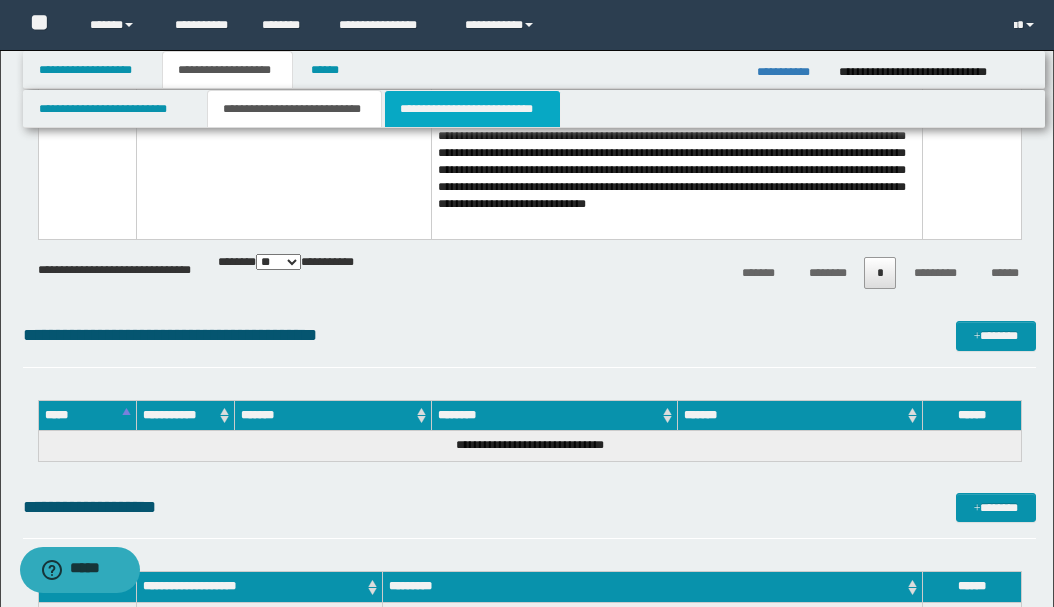 click on "**********" at bounding box center (472, 109) 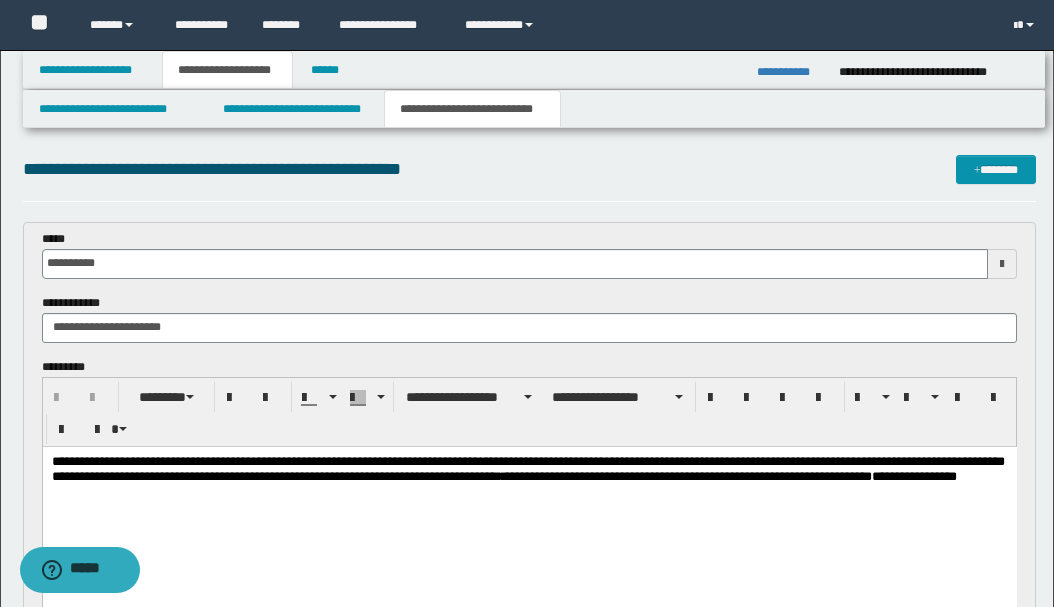 scroll, scrollTop: 0, scrollLeft: 0, axis: both 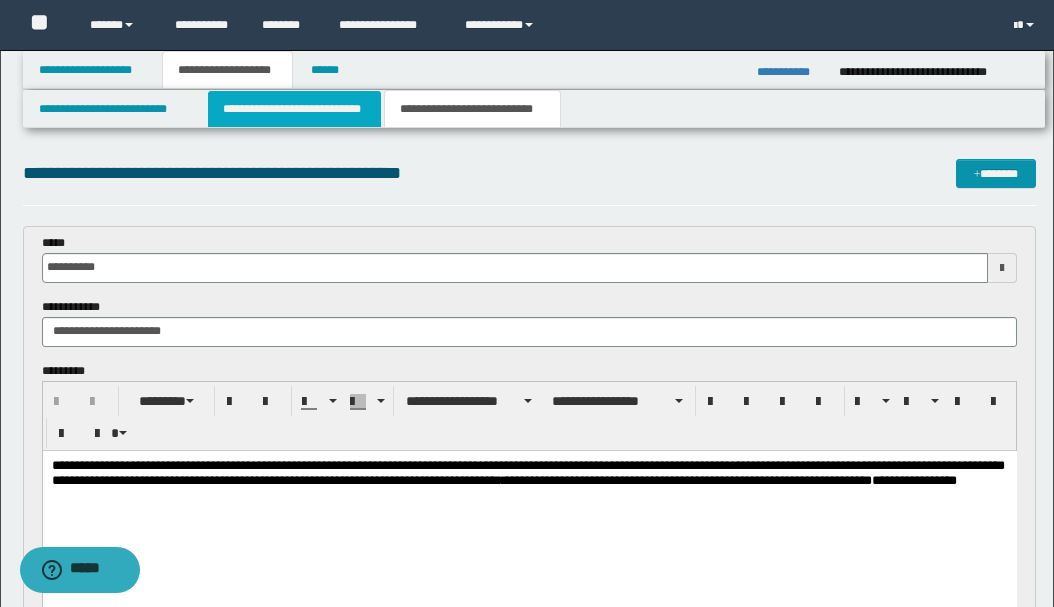 click on "**********" at bounding box center (294, 109) 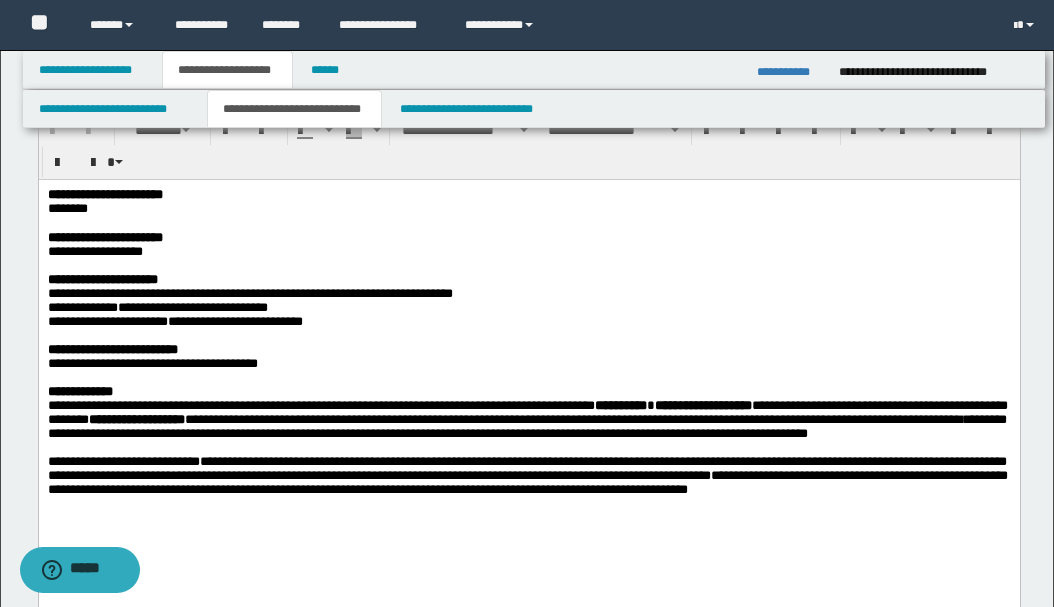 scroll, scrollTop: 933, scrollLeft: 0, axis: vertical 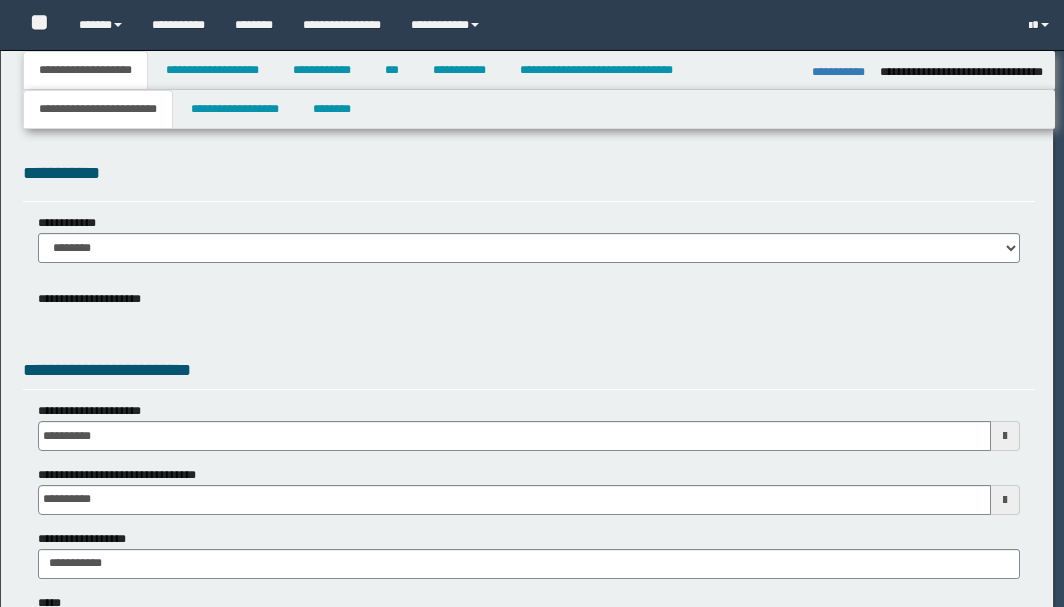 select on "*" 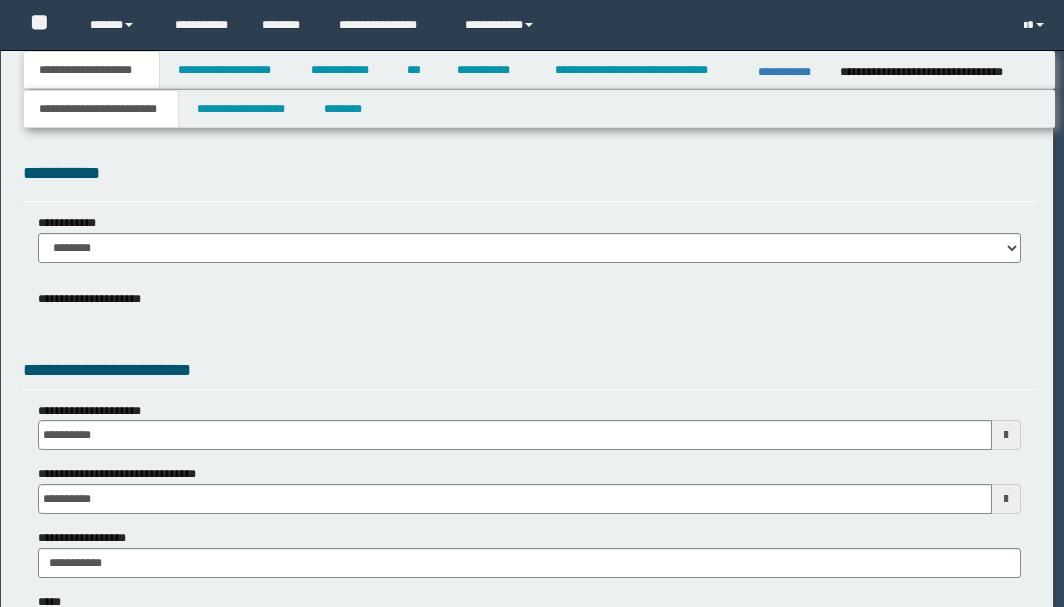 scroll, scrollTop: 0, scrollLeft: 0, axis: both 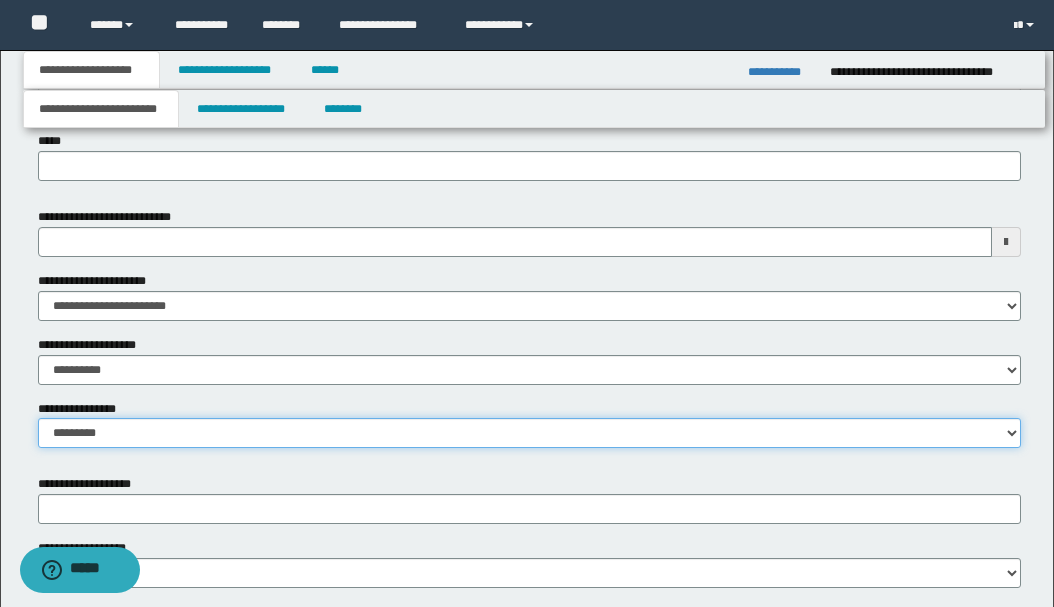 click on "**********" at bounding box center (529, 433) 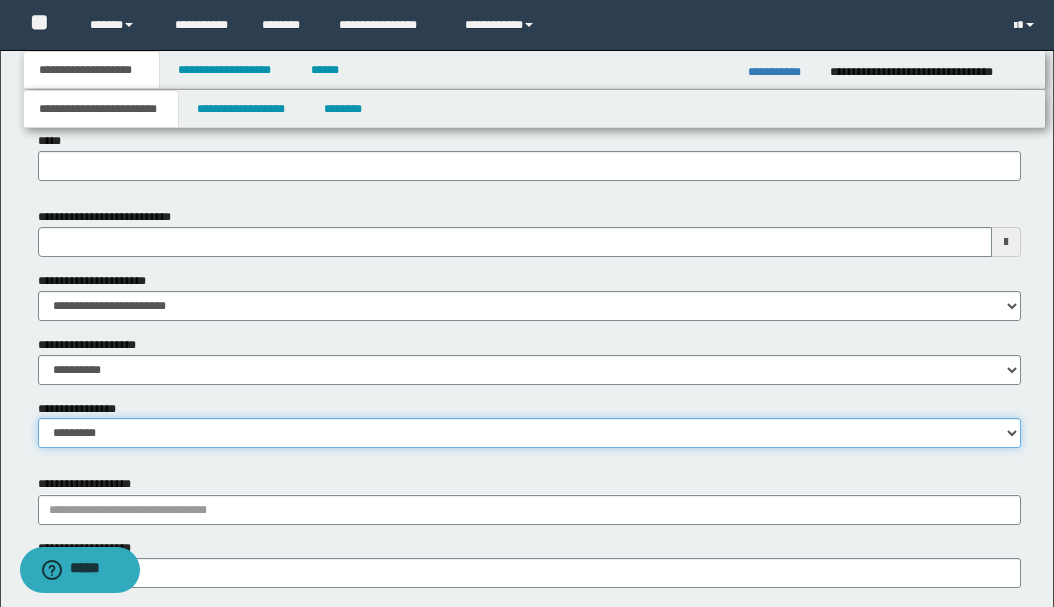 scroll, scrollTop: 1000, scrollLeft: 0, axis: vertical 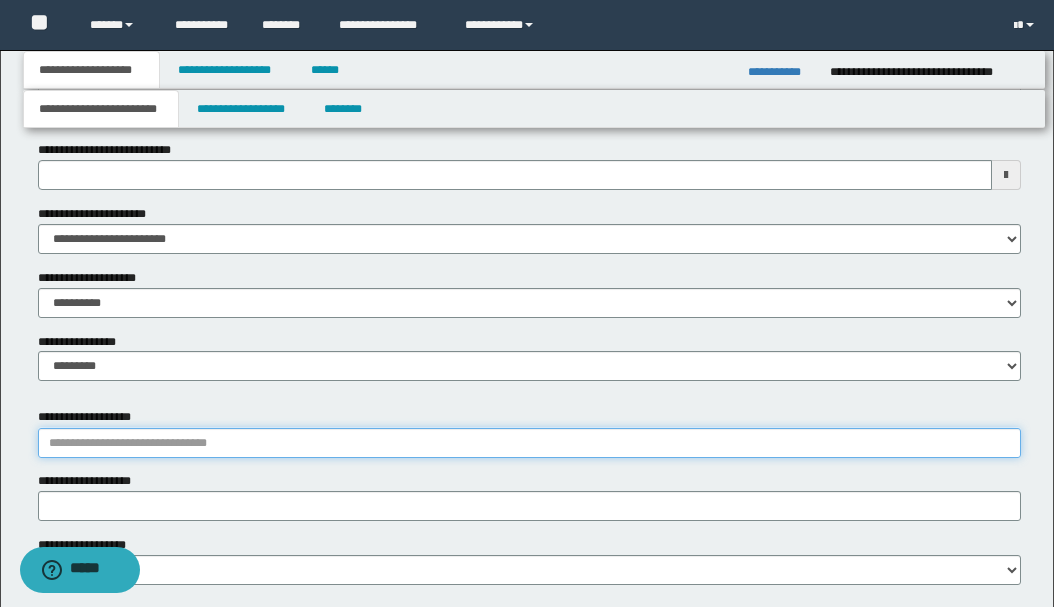 click on "**********" at bounding box center [529, 443] 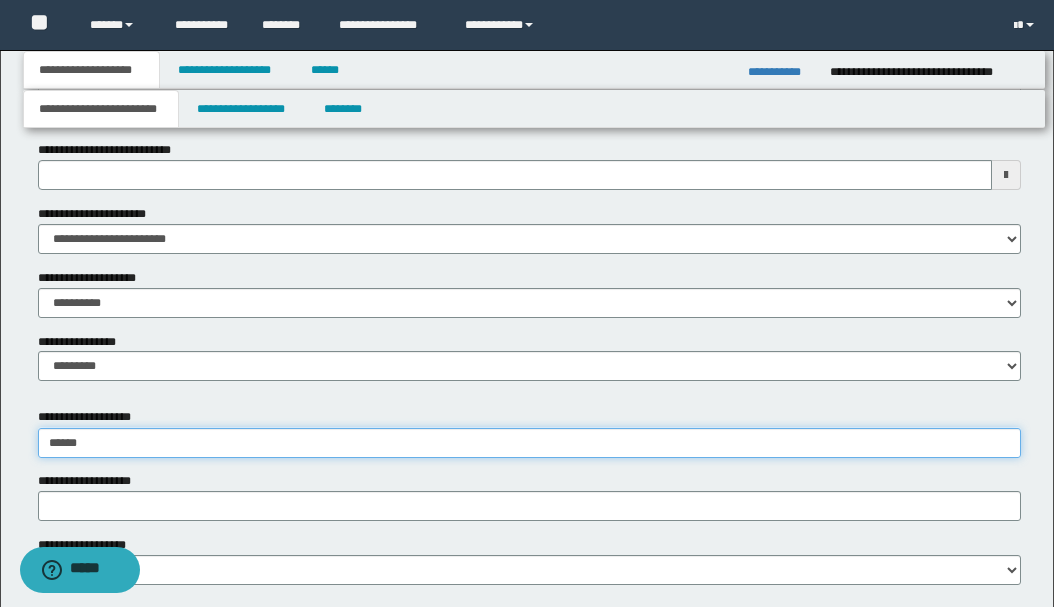 type on "*******" 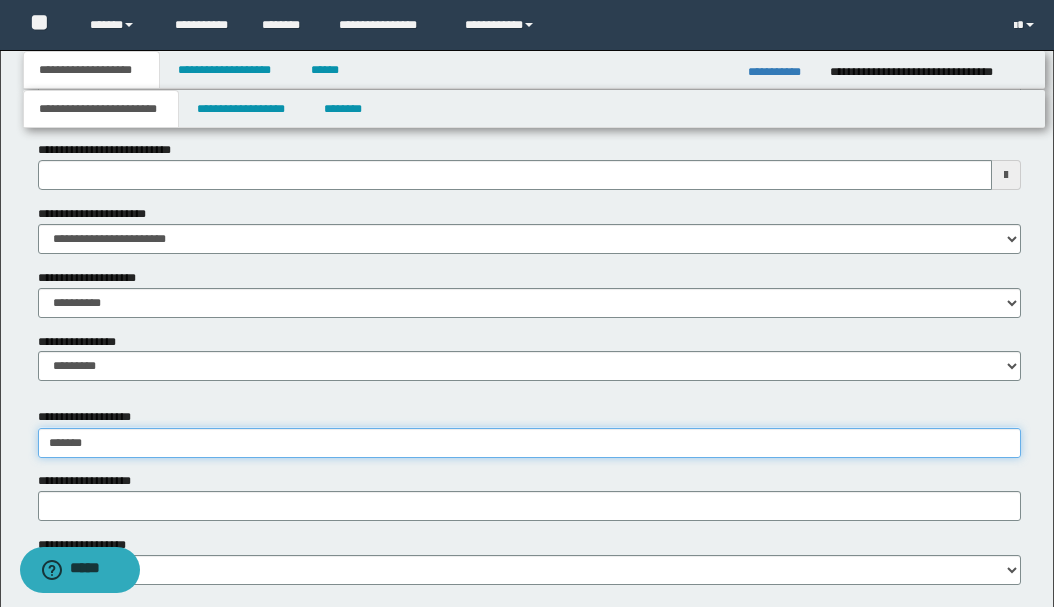type on "*******" 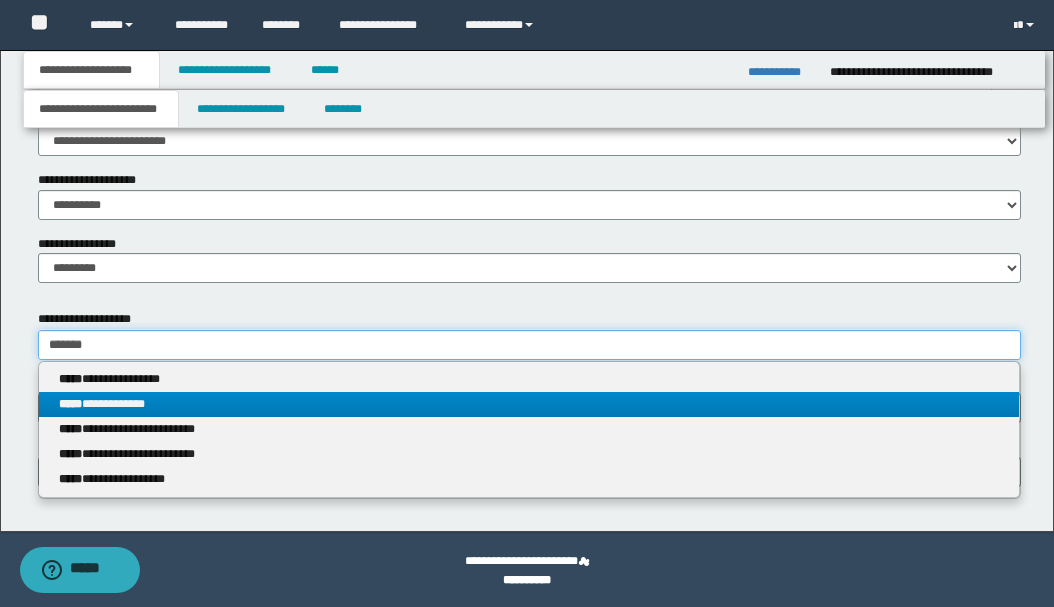 scroll, scrollTop: 1101, scrollLeft: 0, axis: vertical 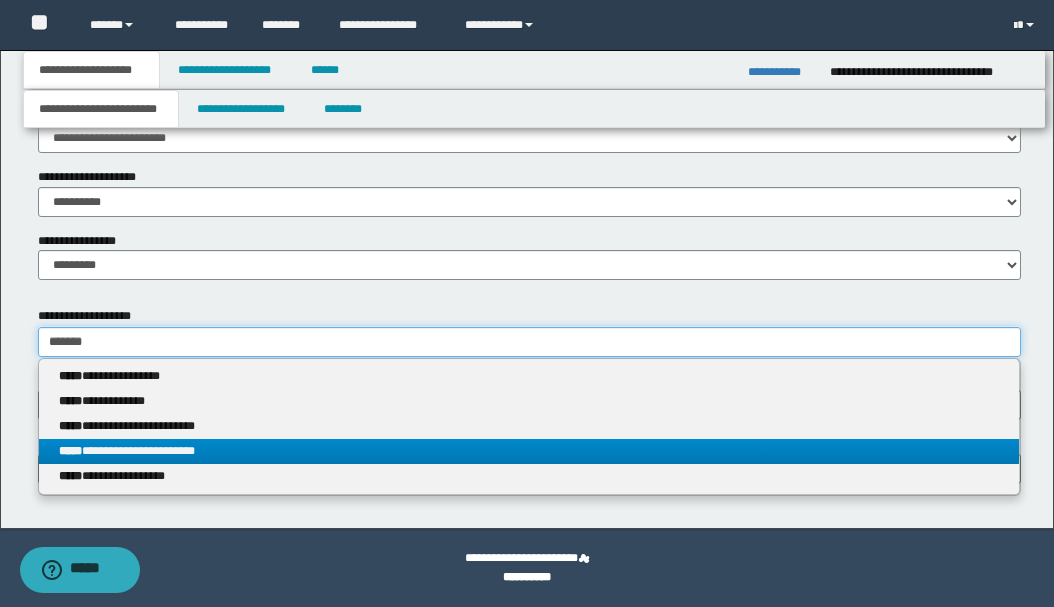type on "*******" 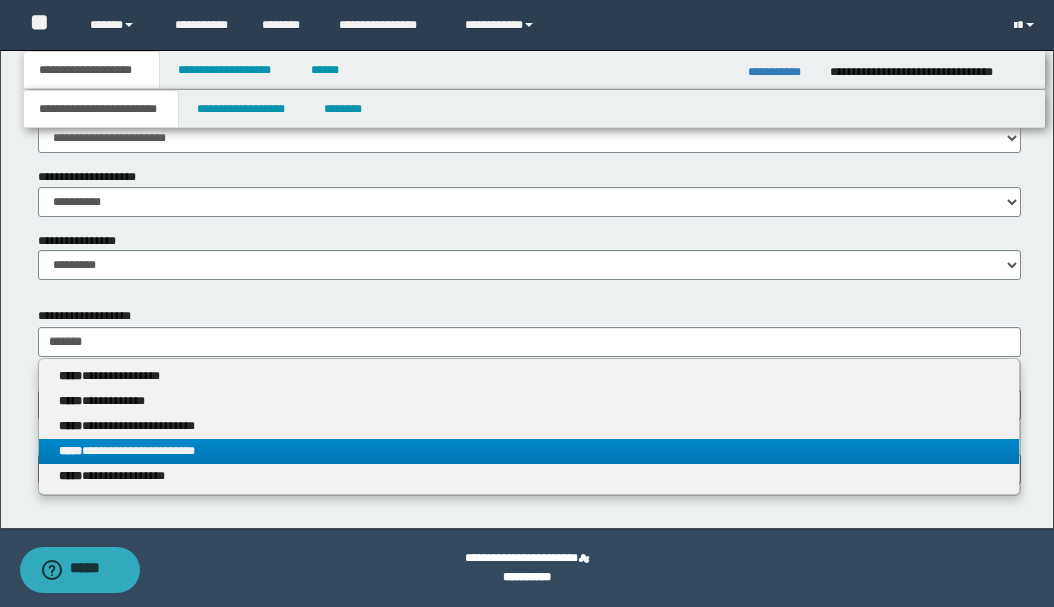 click on "**********" at bounding box center [529, 451] 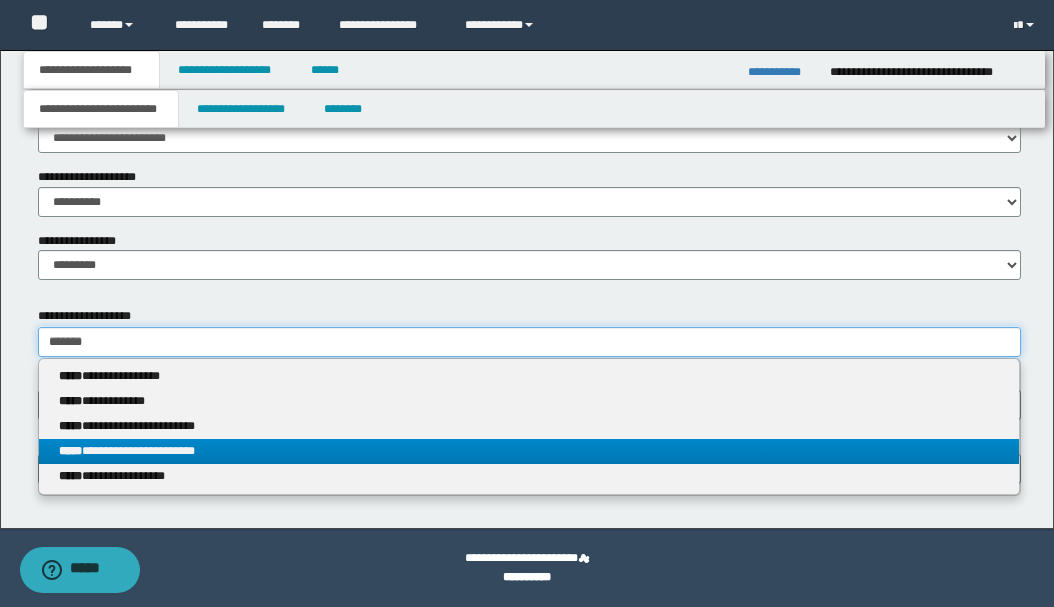 type 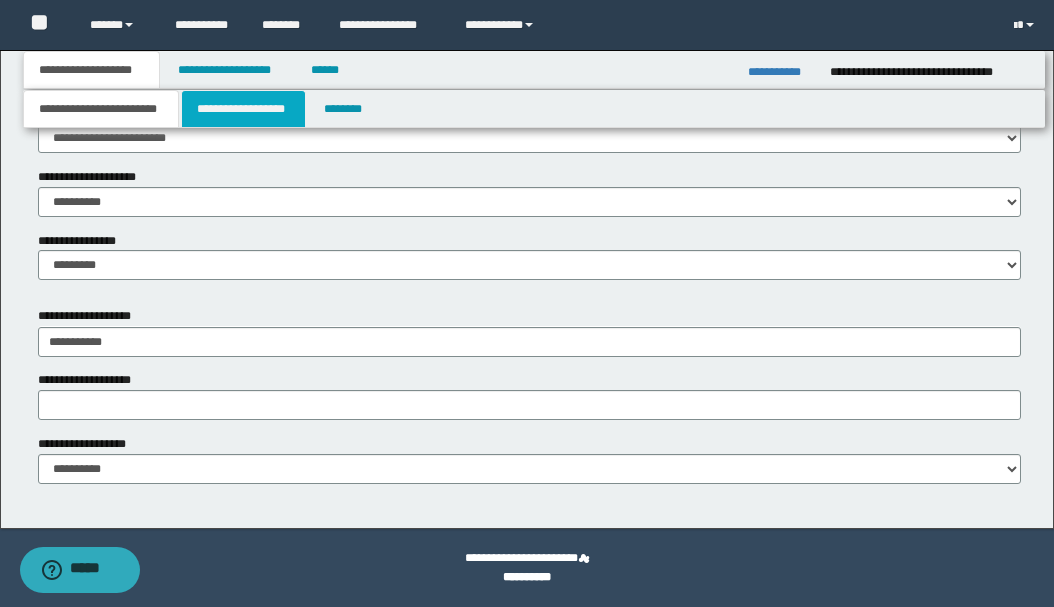click on "**********" at bounding box center (243, 109) 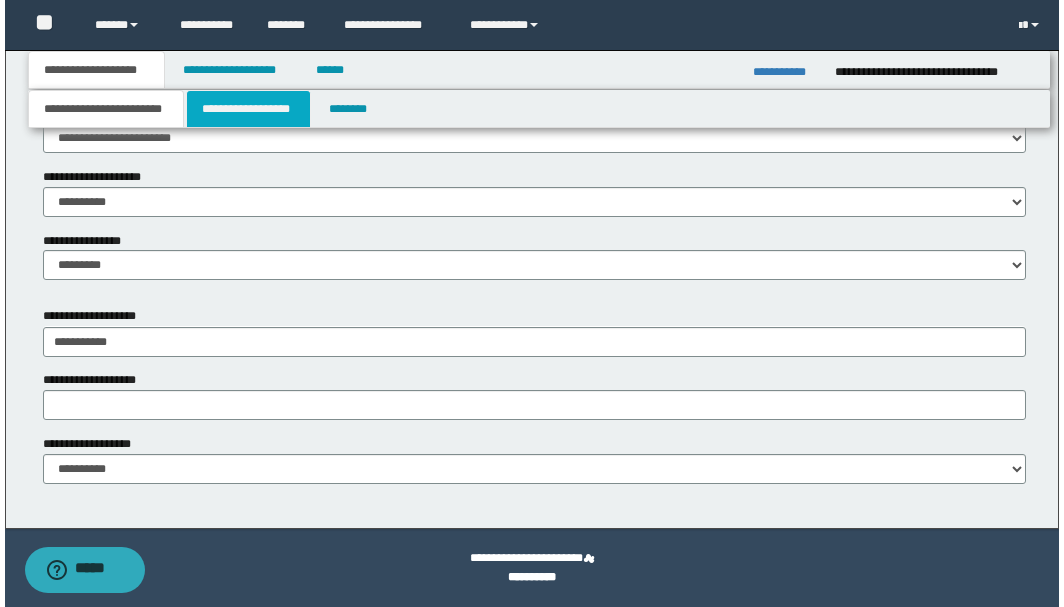 scroll, scrollTop: 0, scrollLeft: 0, axis: both 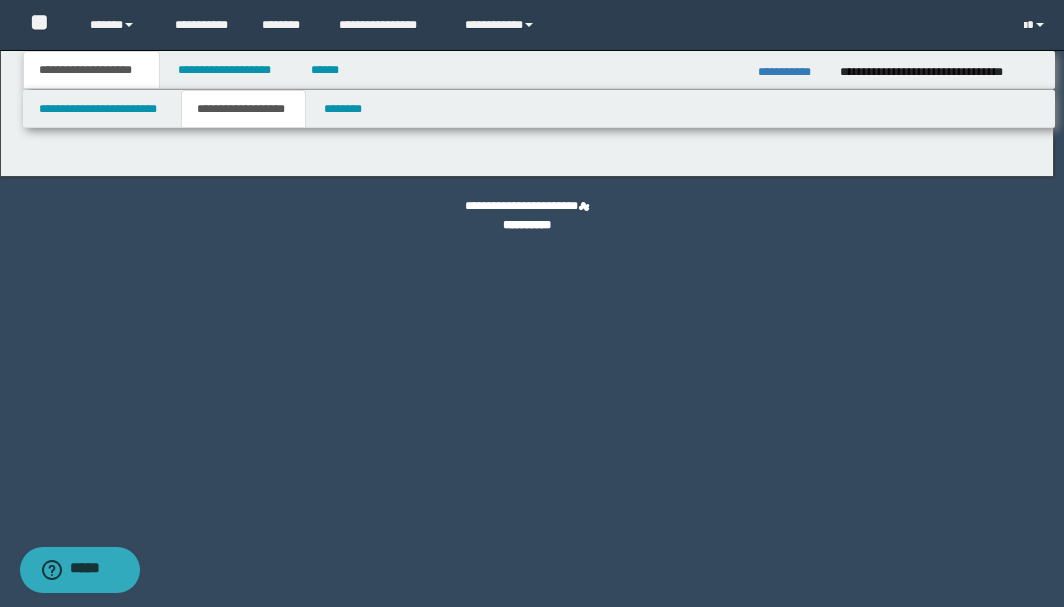 type on "********" 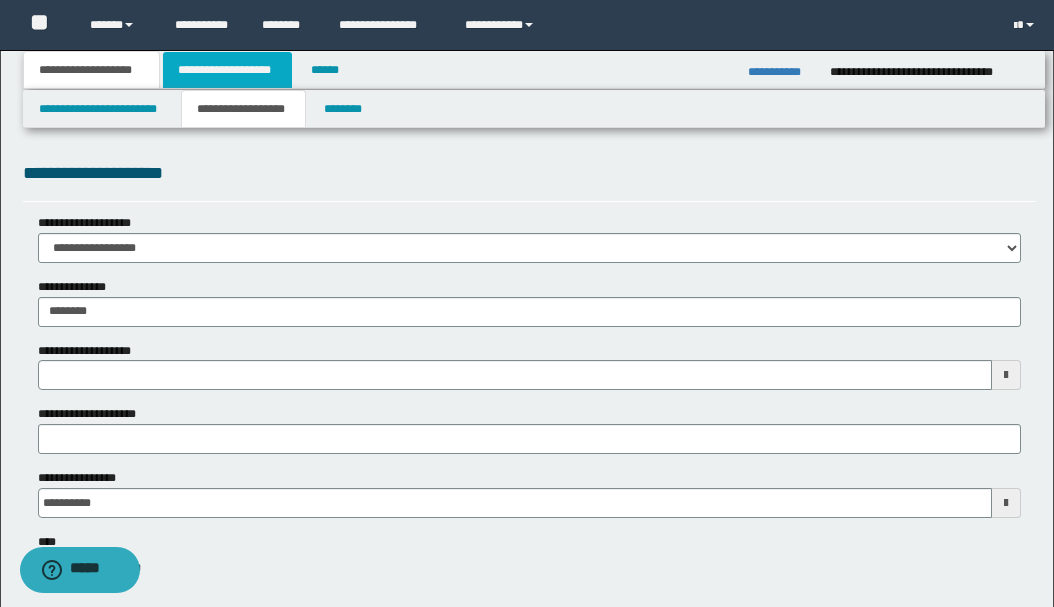 click on "**********" at bounding box center [227, 70] 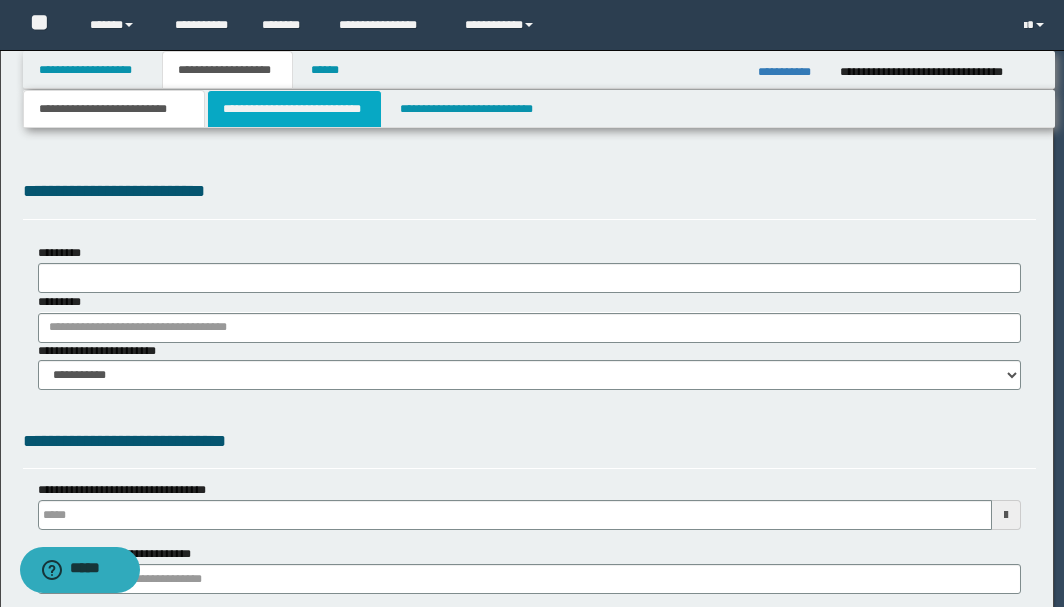 scroll, scrollTop: 0, scrollLeft: 0, axis: both 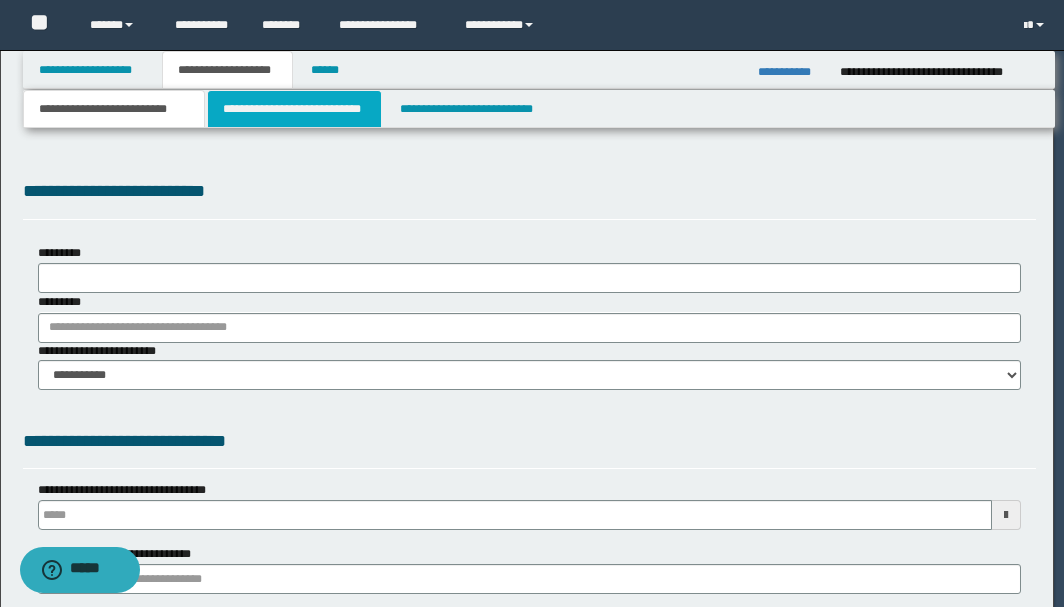 type on "**********" 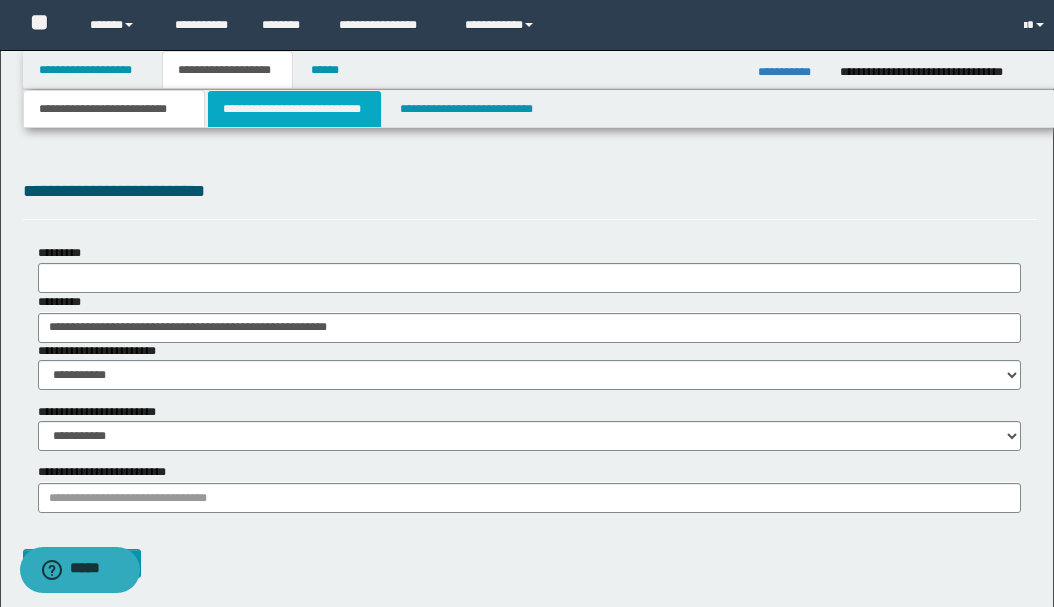 type 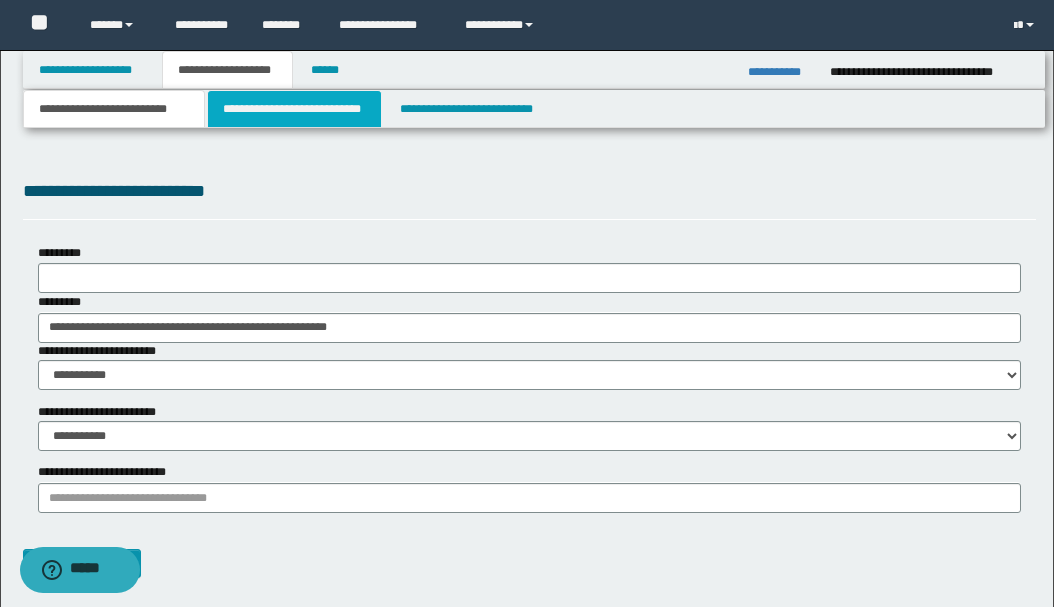click on "**********" at bounding box center (294, 109) 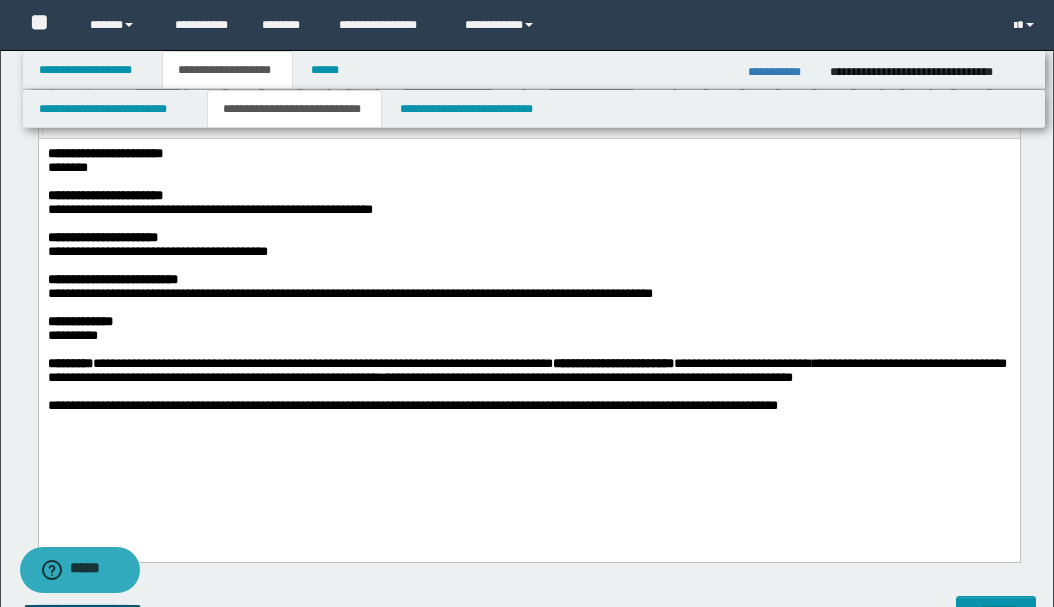 scroll, scrollTop: 666, scrollLeft: 0, axis: vertical 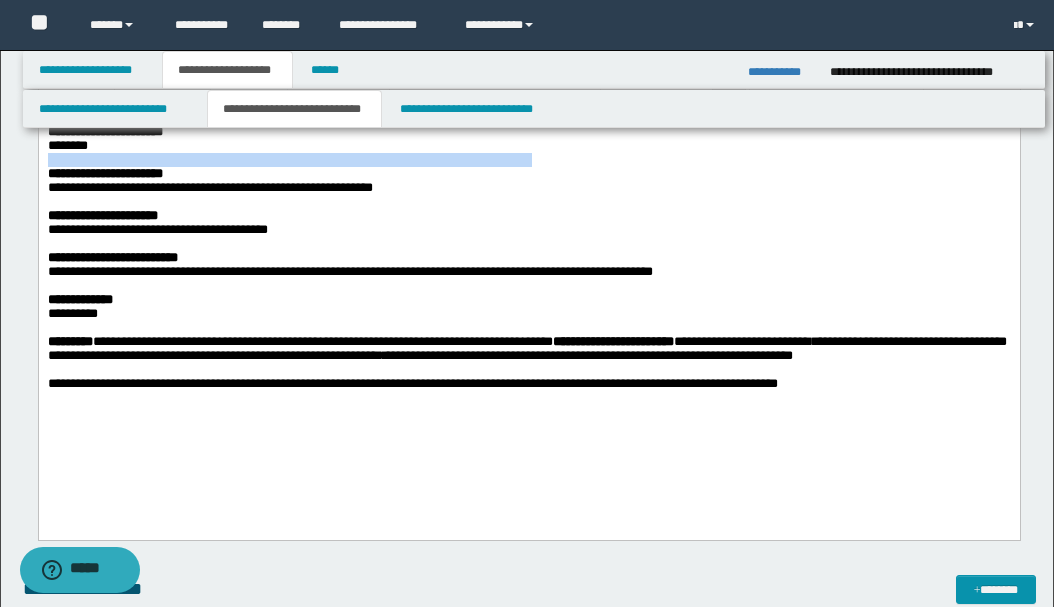 drag, startPoint x: 104, startPoint y: 149, endPoint x: 28, endPoint y: 175, distance: 80.32434 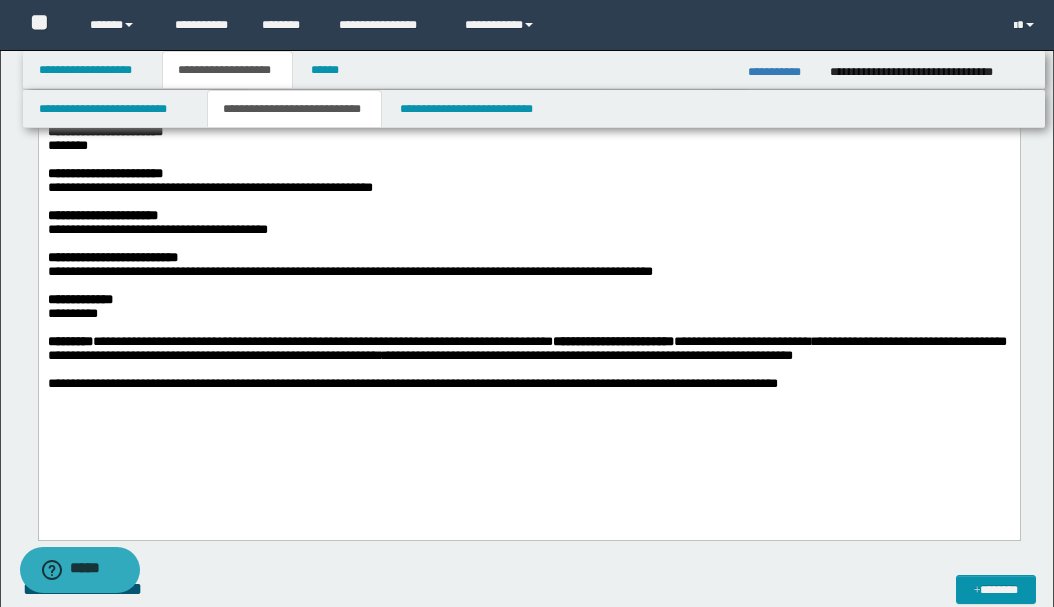 click on "**********" at bounding box center [104, 173] 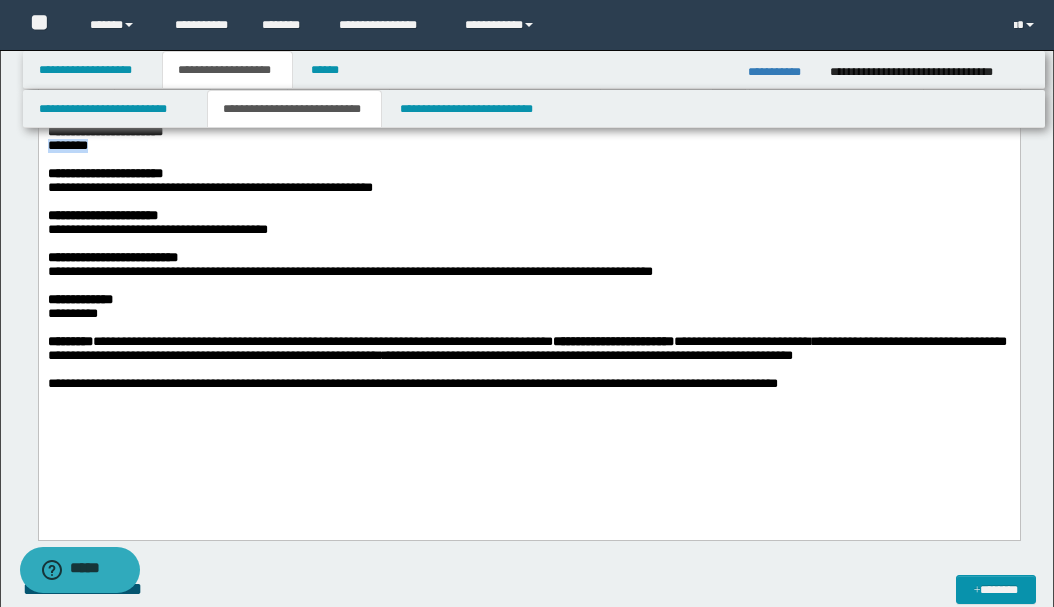 drag, startPoint x: 108, startPoint y: 153, endPoint x: 70, endPoint y: 263, distance: 116.37869 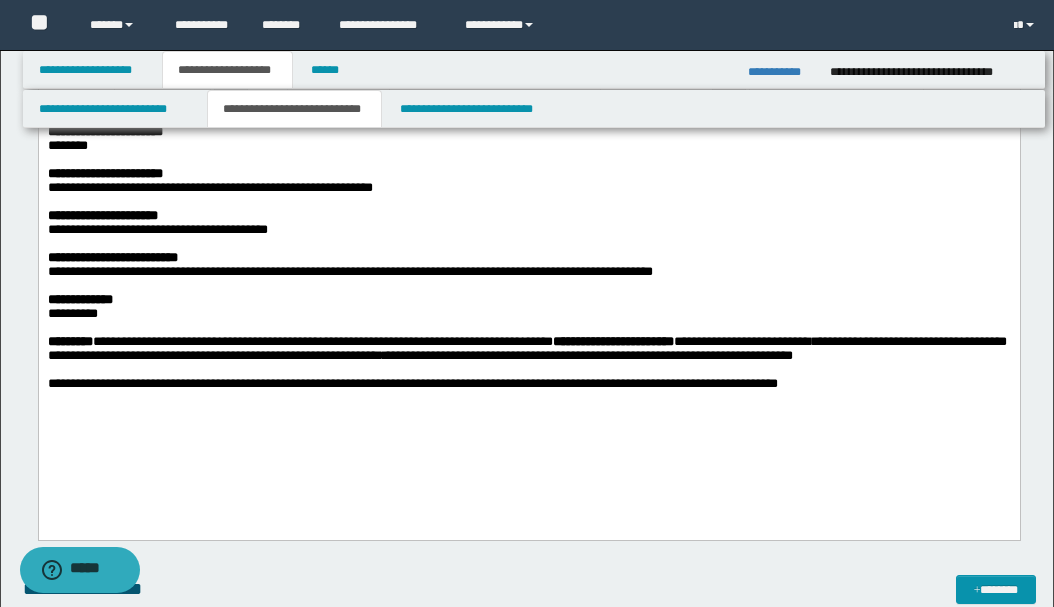 type 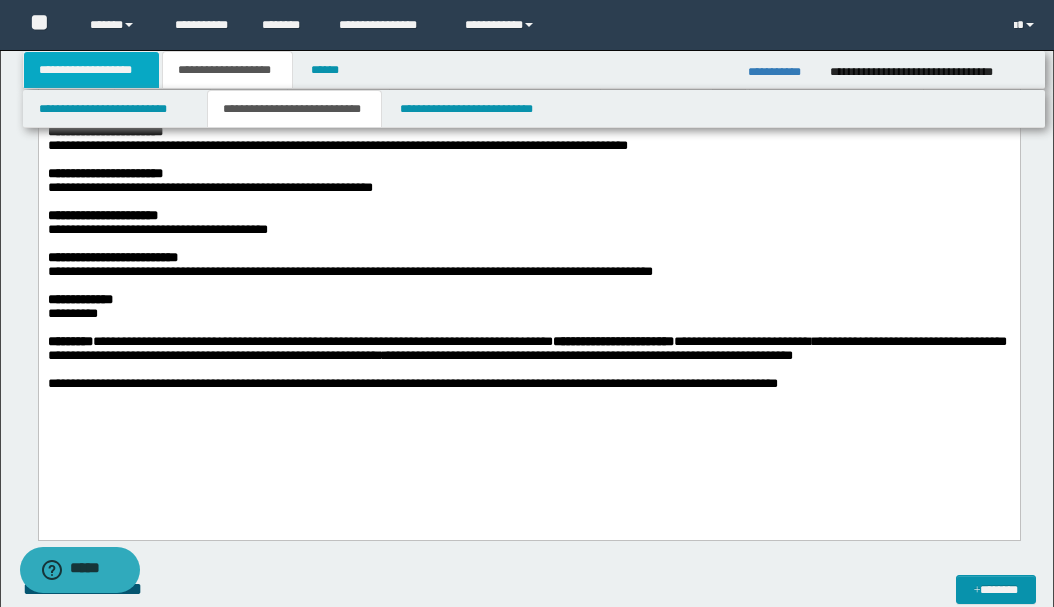 click on "**********" at bounding box center [92, 70] 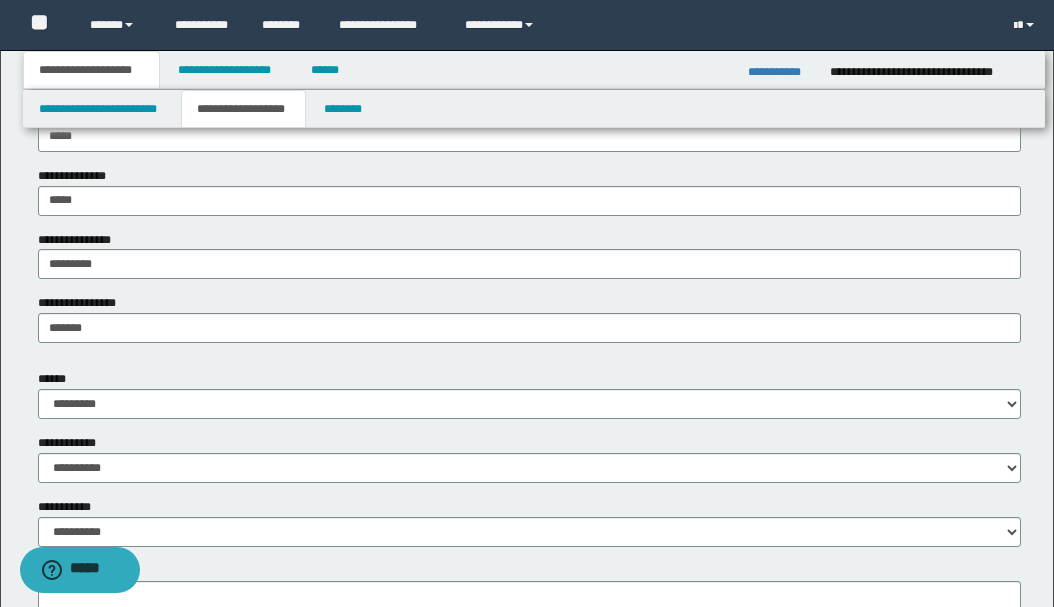 scroll, scrollTop: 533, scrollLeft: 0, axis: vertical 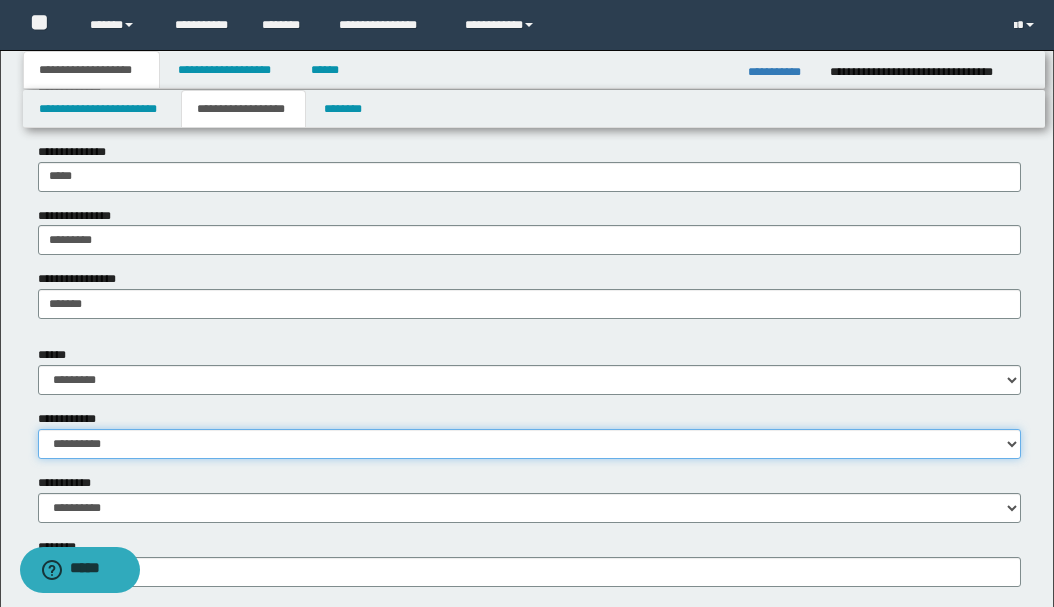 click on "**********" at bounding box center (529, 444) 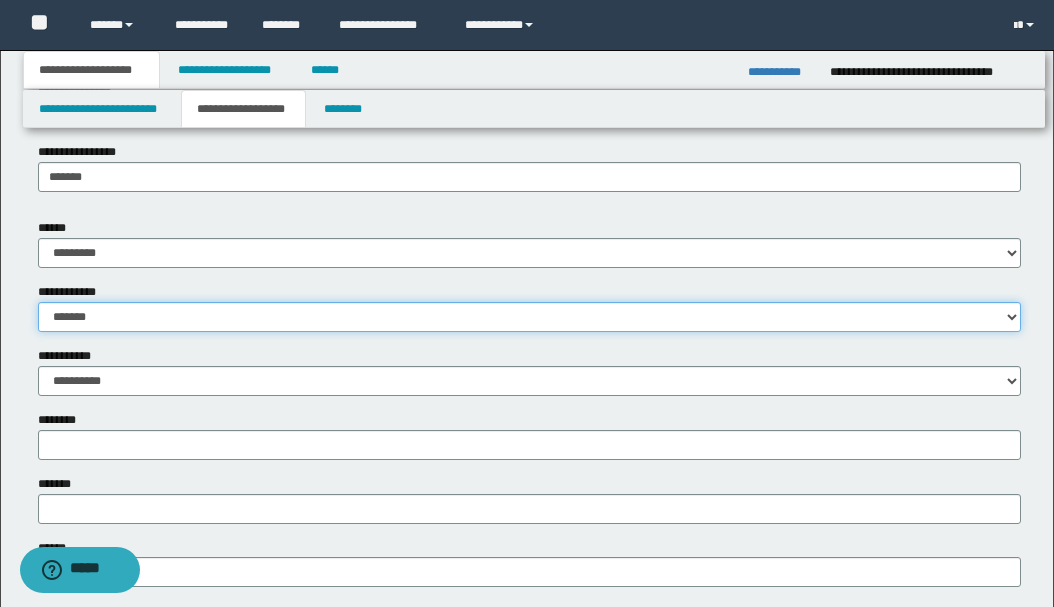 scroll, scrollTop: 666, scrollLeft: 0, axis: vertical 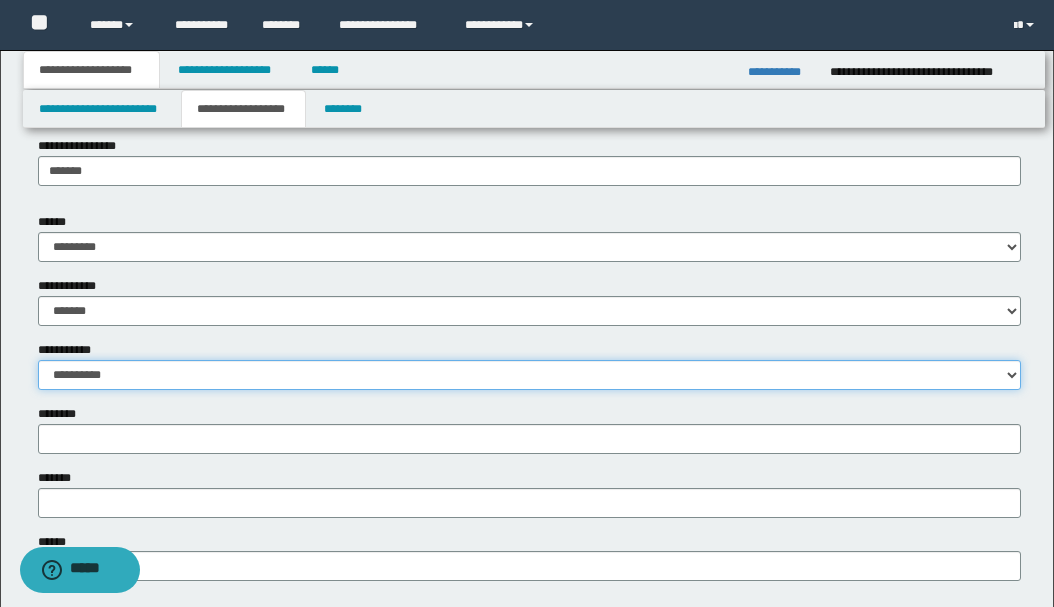 click on "**********" at bounding box center [529, 375] 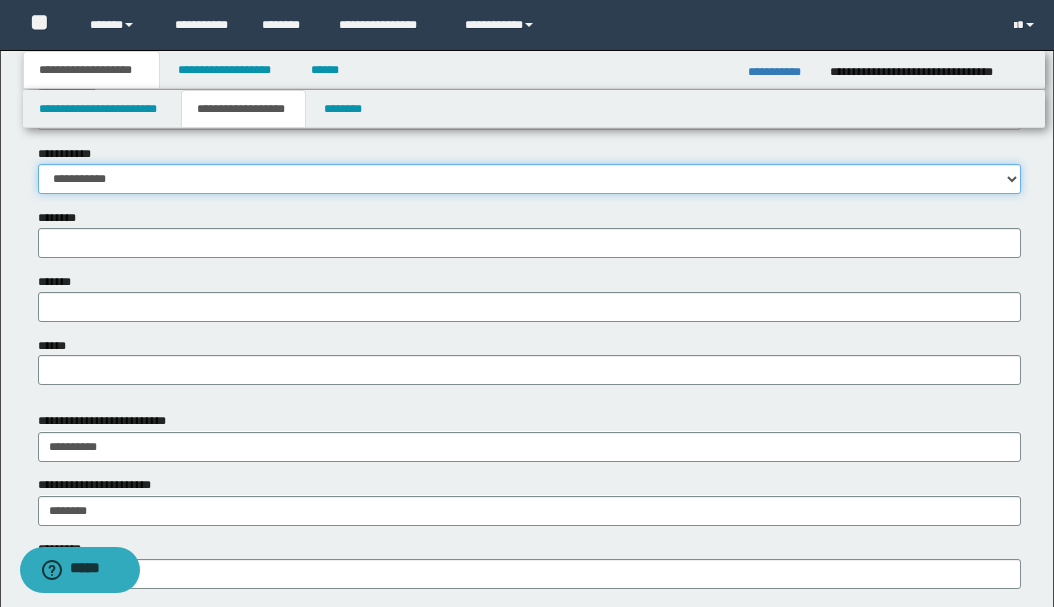 scroll, scrollTop: 866, scrollLeft: 0, axis: vertical 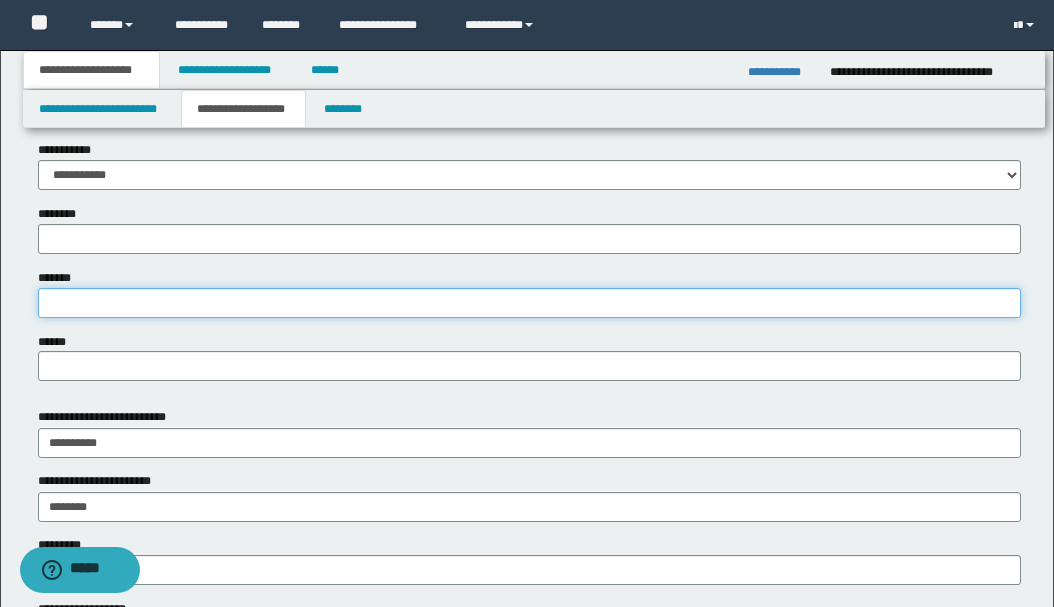 click on "*******" at bounding box center [529, 303] 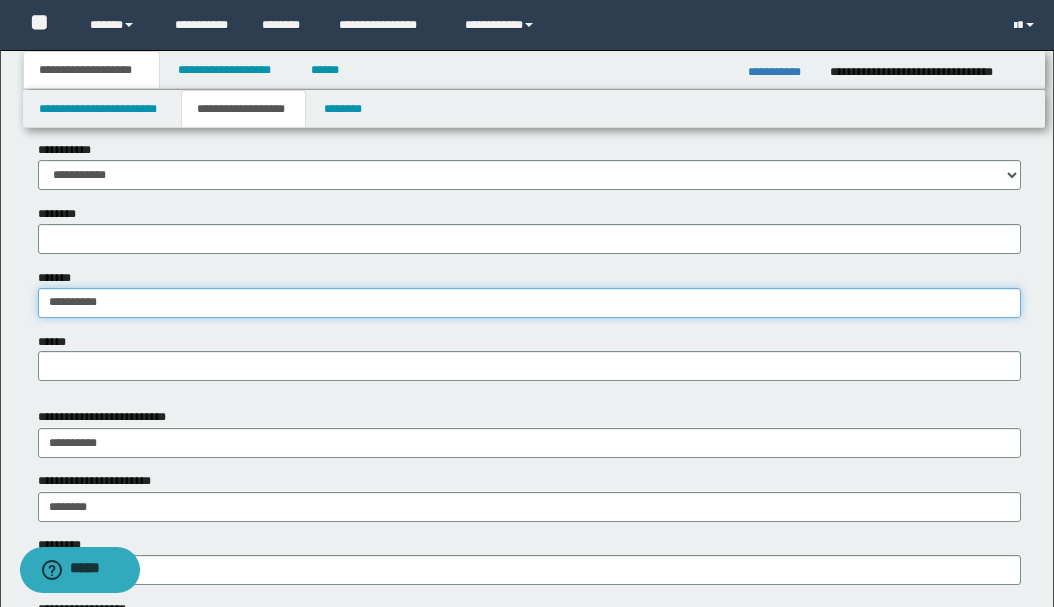 type on "**********" 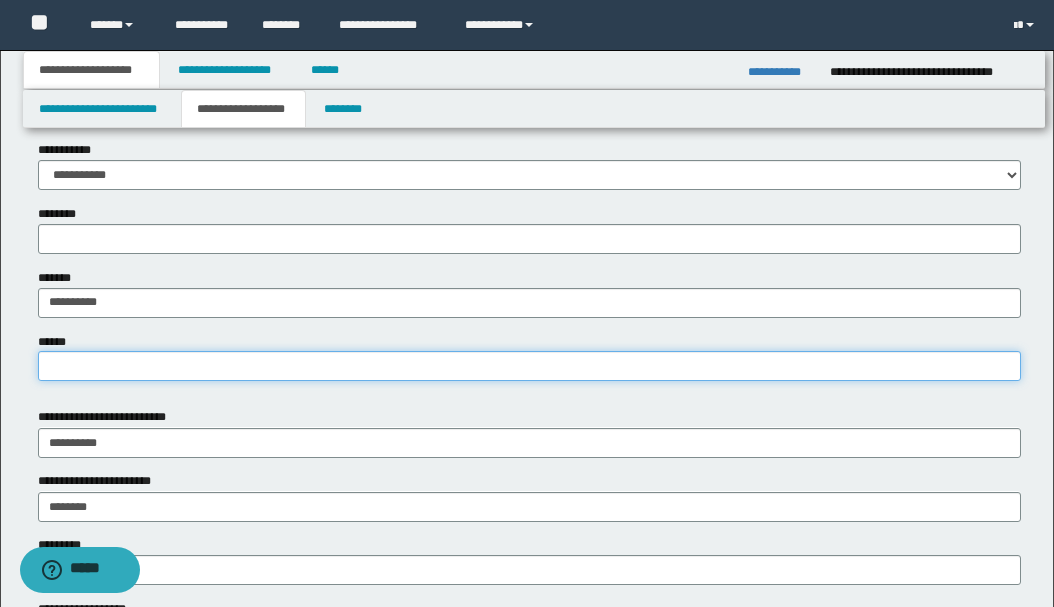 click on "******" at bounding box center (529, 366) 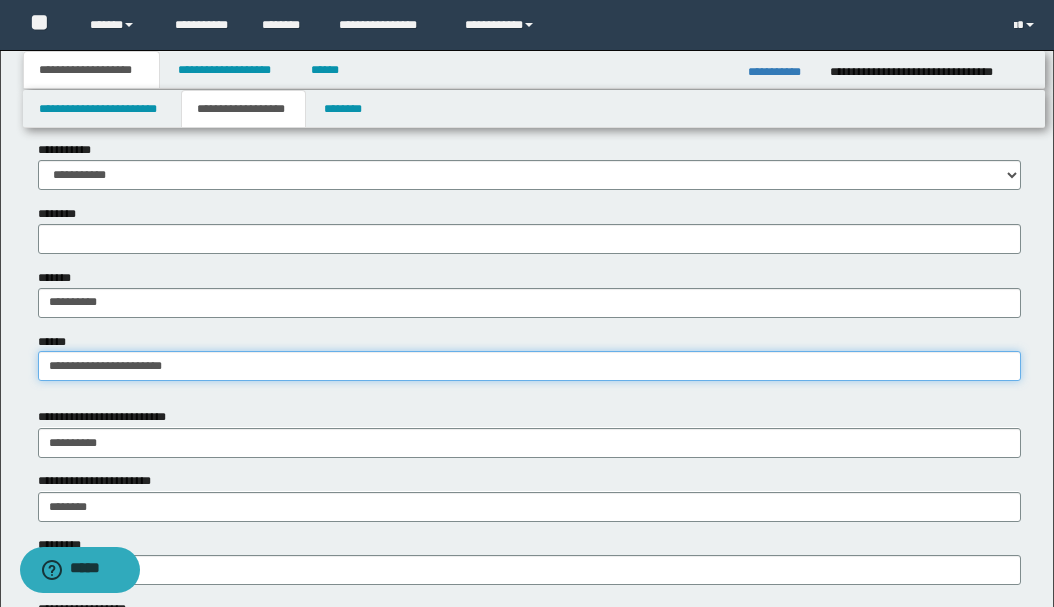 click on "**********" at bounding box center (529, 366) 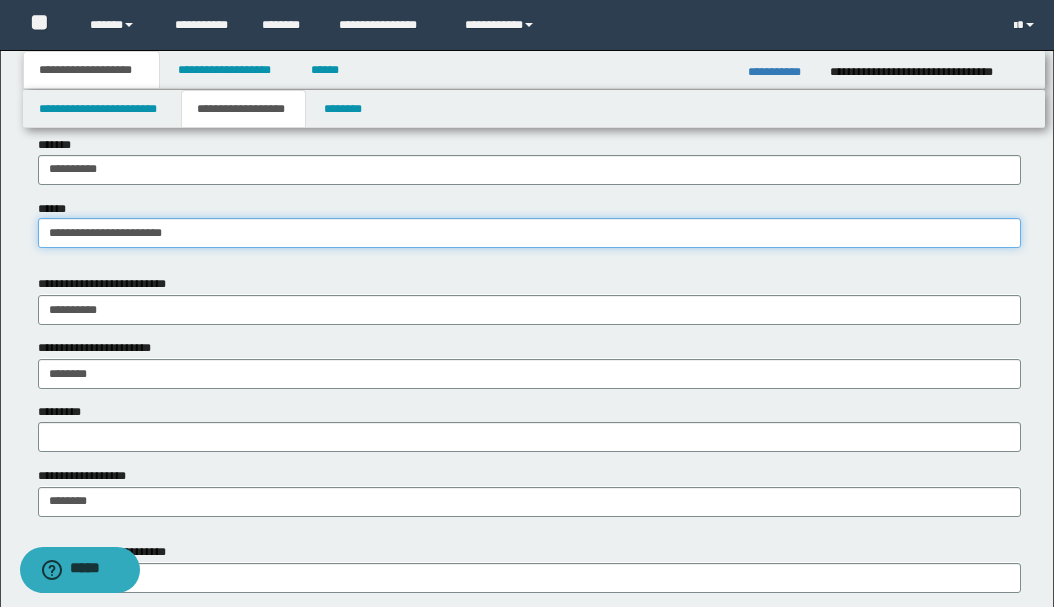 scroll, scrollTop: 1000, scrollLeft: 0, axis: vertical 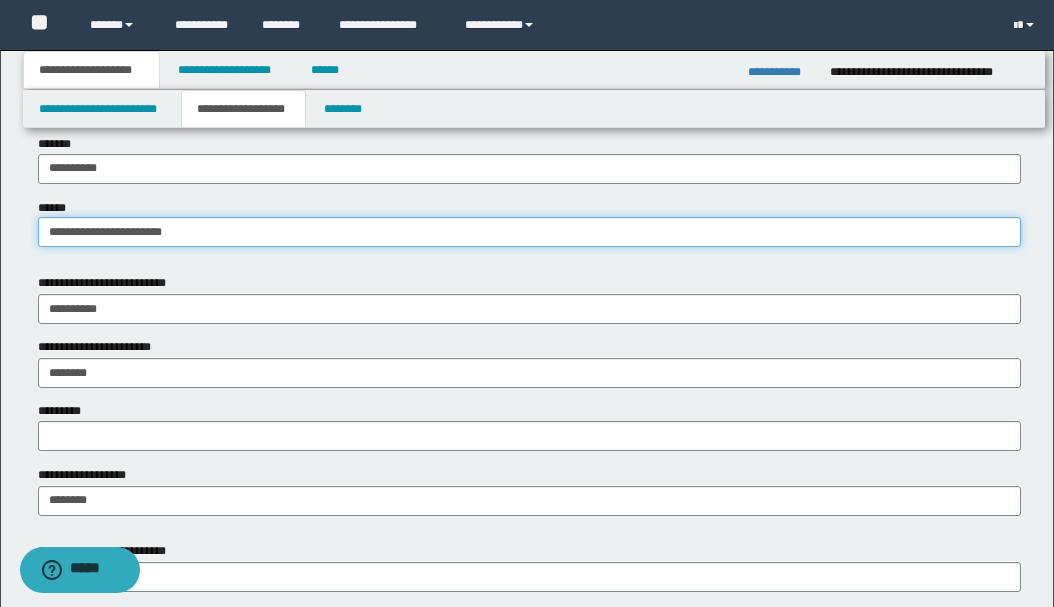 type on "**********" 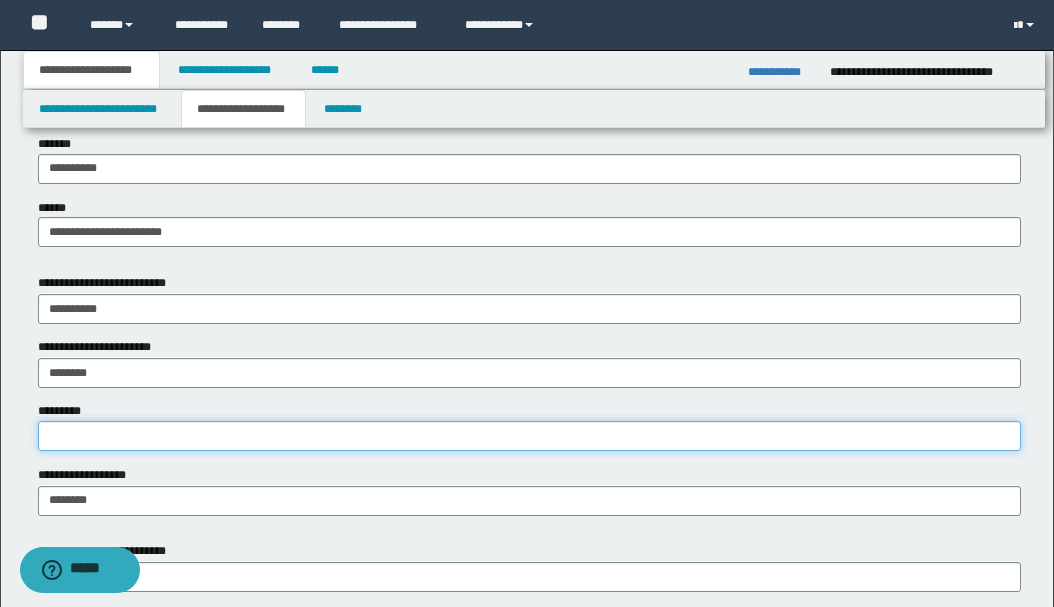 click on "*********" at bounding box center [529, 436] 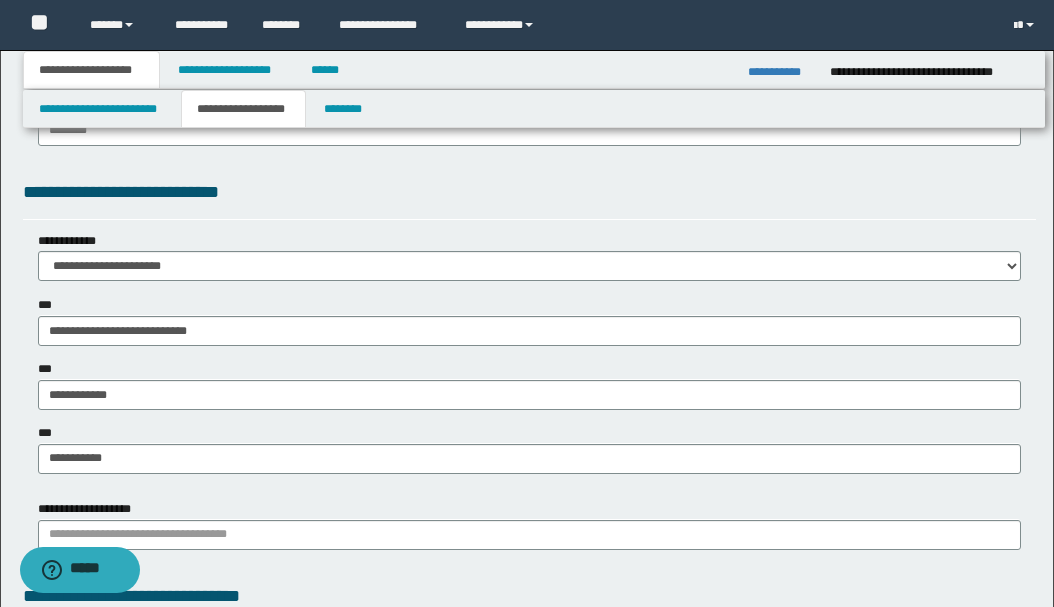 scroll, scrollTop: 1533, scrollLeft: 0, axis: vertical 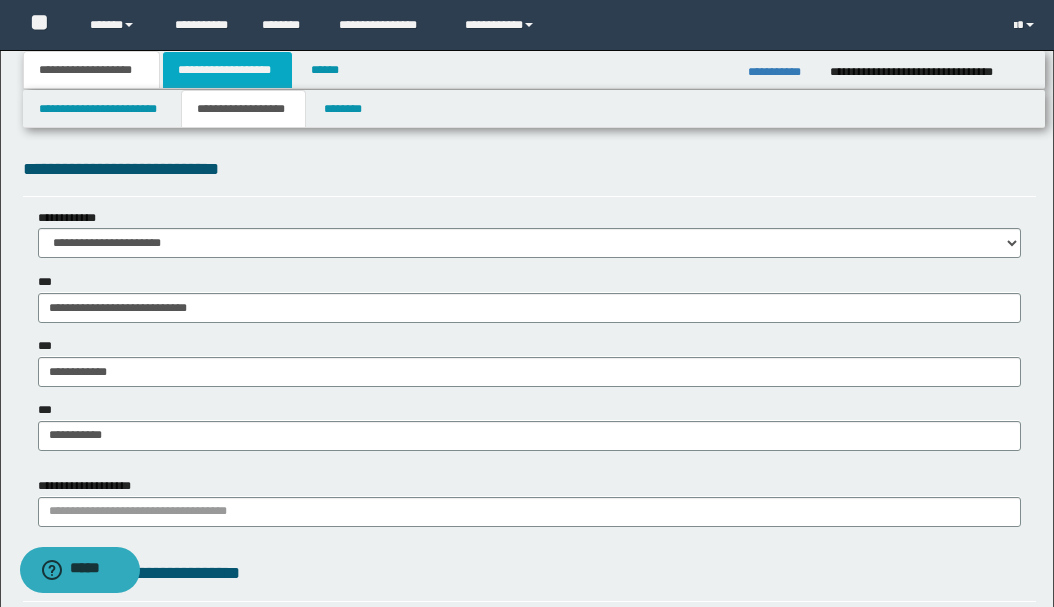 type on "**********" 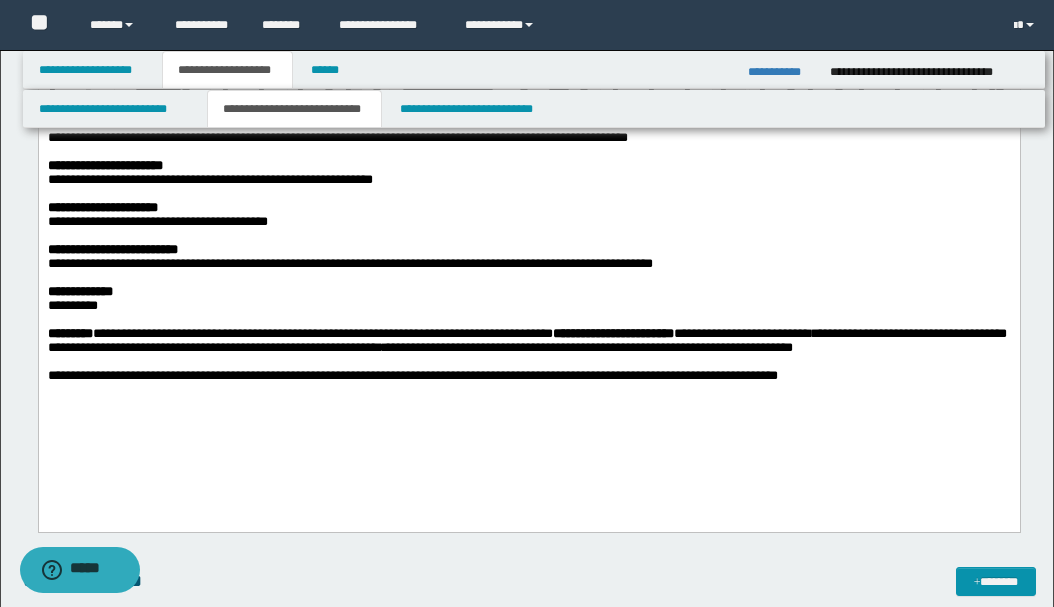 scroll, scrollTop: 533, scrollLeft: 0, axis: vertical 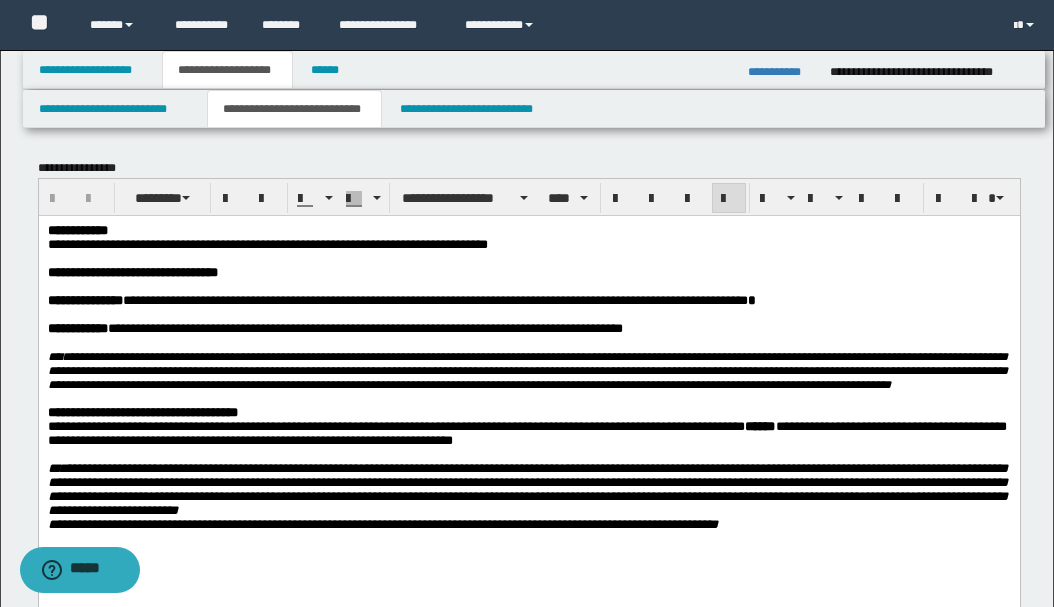click on "**********" at bounding box center (527, 244) 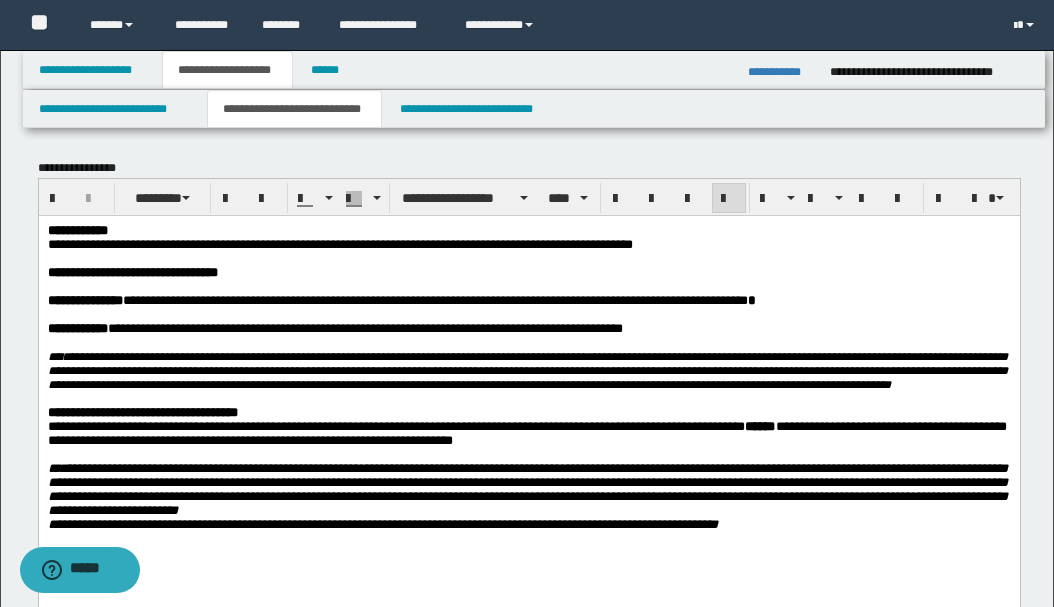 click on "**********" at bounding box center [339, 243] 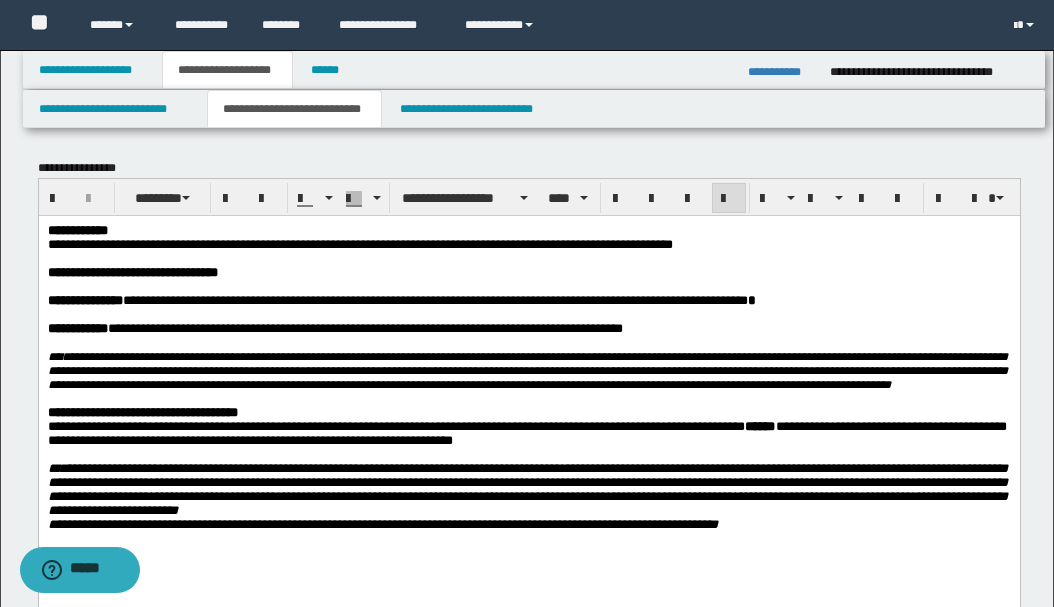 click on "**********" at bounding box center (527, 244) 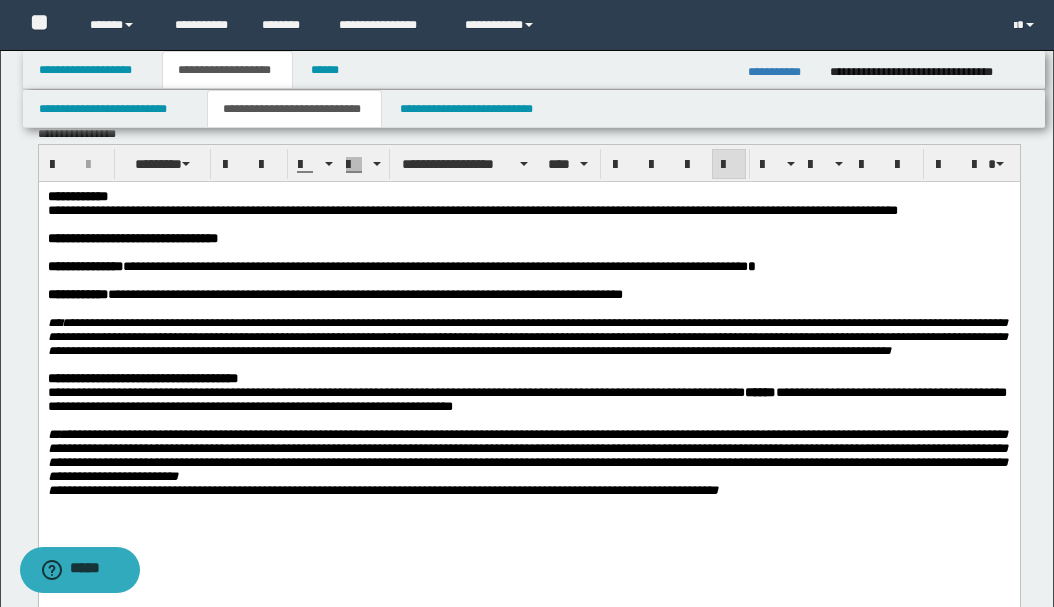 scroll, scrollTop: 66, scrollLeft: 0, axis: vertical 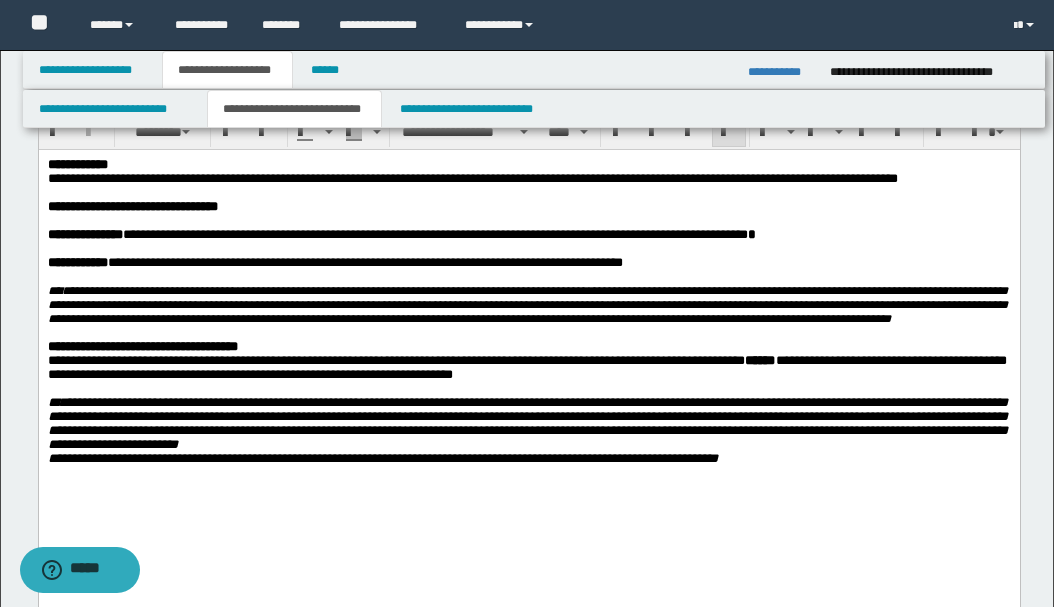 click on "**********" at bounding box center [434, 233] 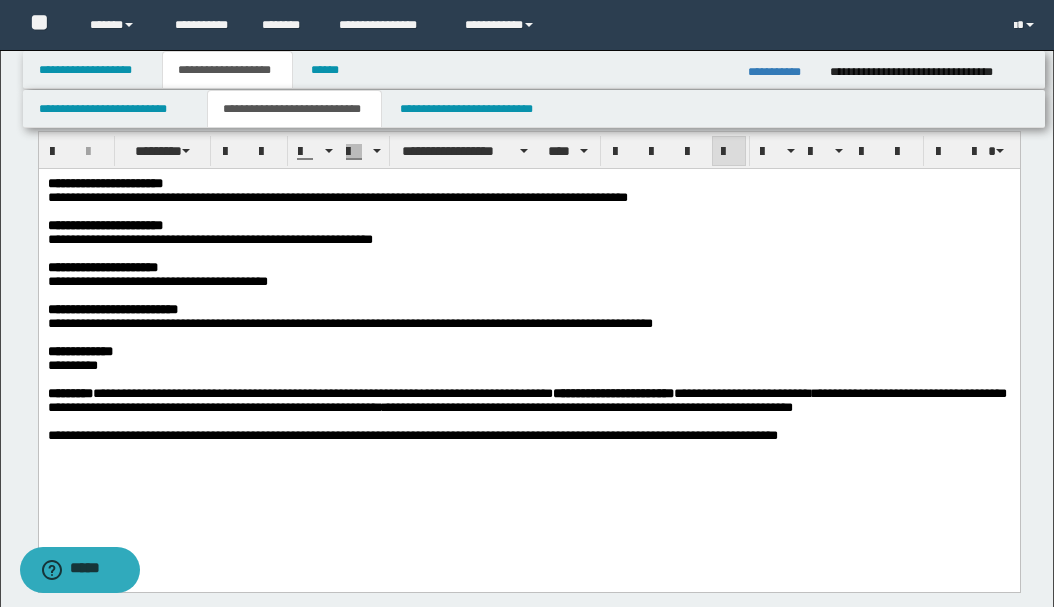 scroll, scrollTop: 600, scrollLeft: 0, axis: vertical 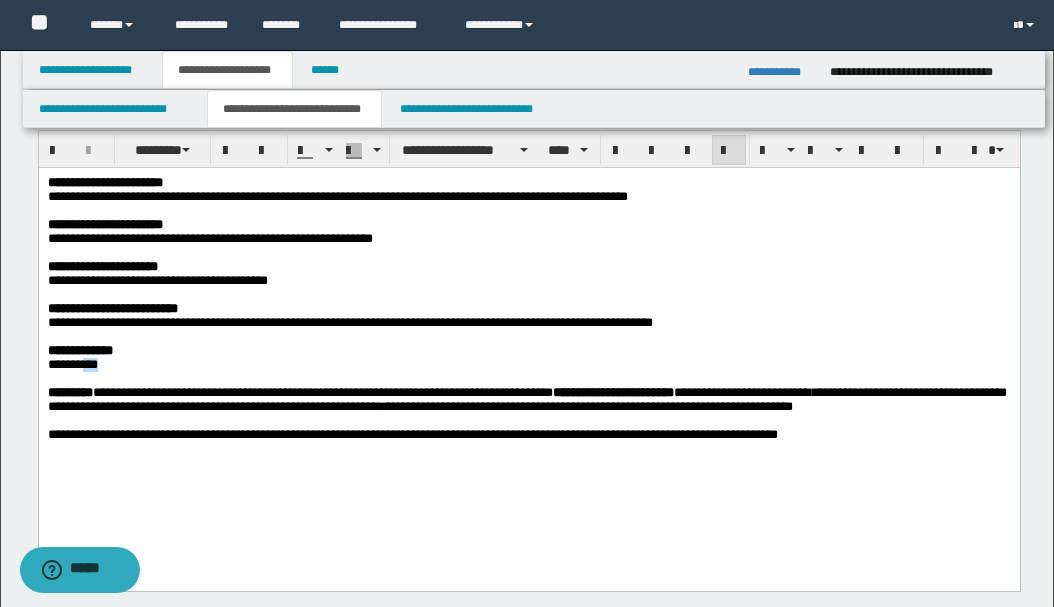 drag, startPoint x: 86, startPoint y: 380, endPoint x: 115, endPoint y: 387, distance: 29.832869 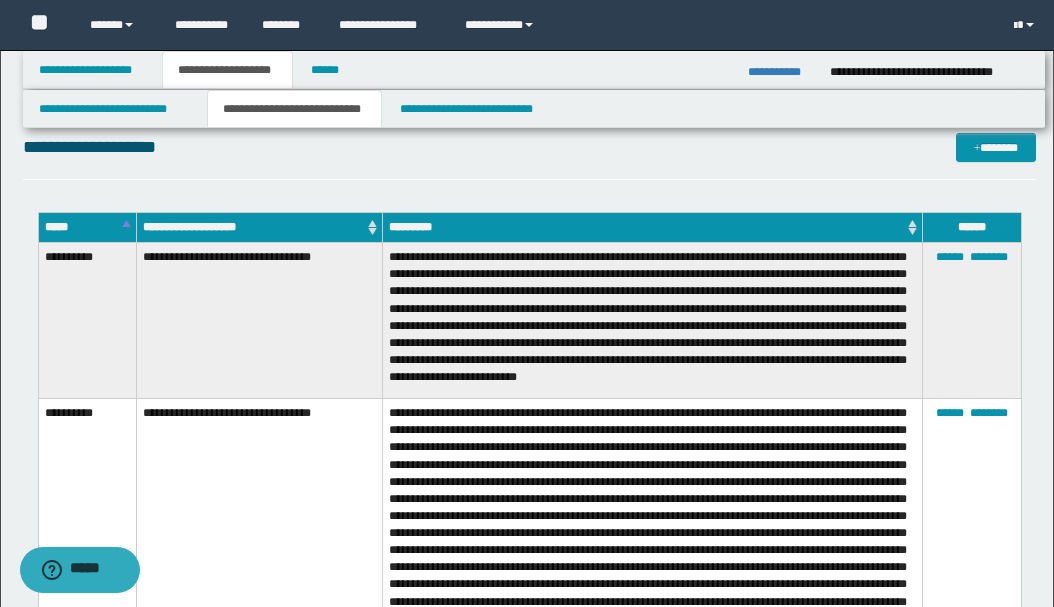 scroll, scrollTop: 1800, scrollLeft: 0, axis: vertical 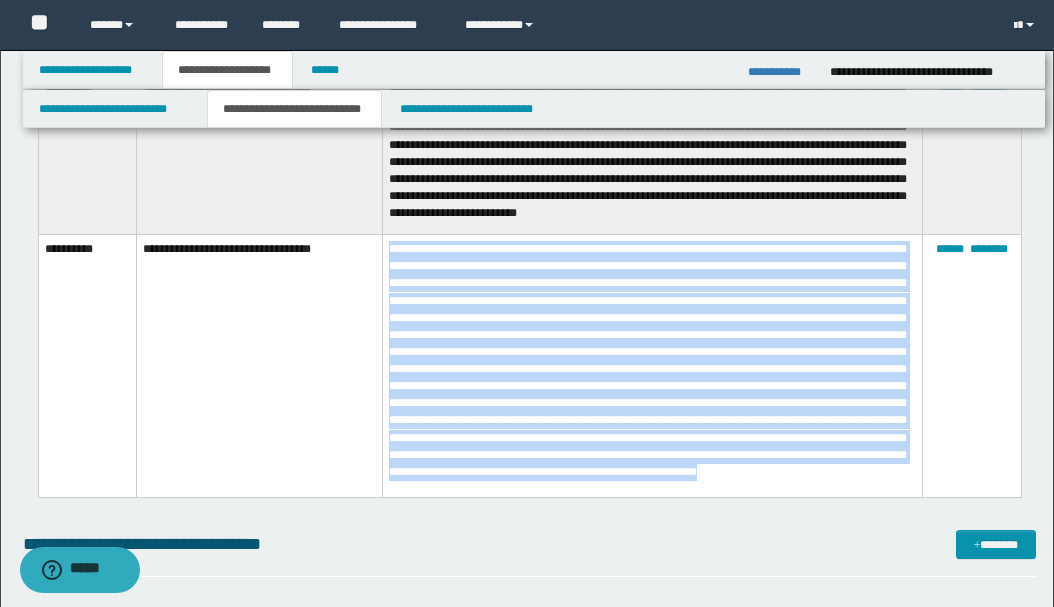 drag, startPoint x: 388, startPoint y: 244, endPoint x: 645, endPoint y: 406, distance: 303.79764 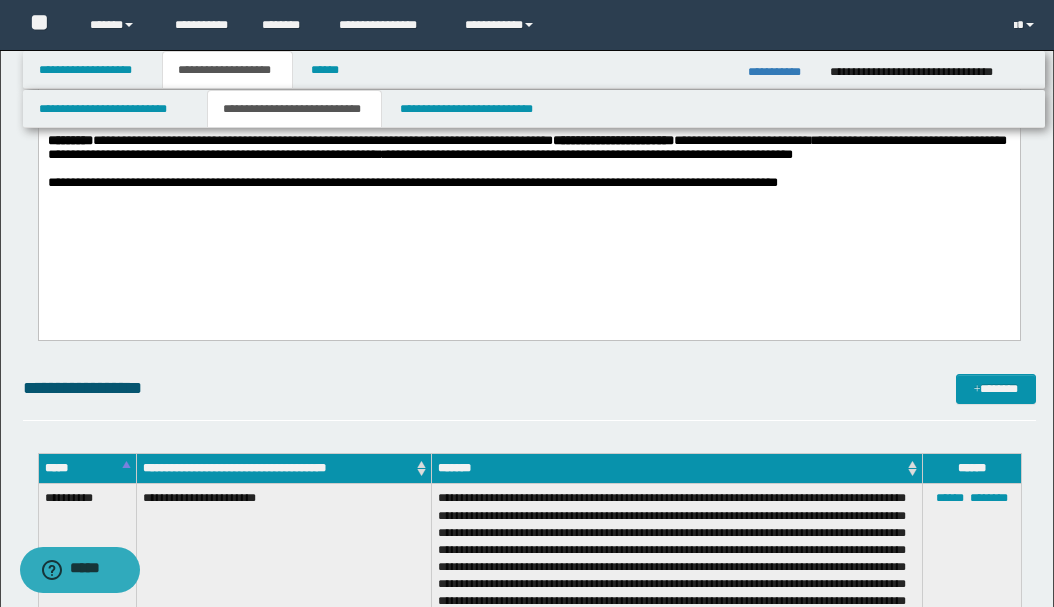 scroll, scrollTop: 800, scrollLeft: 0, axis: vertical 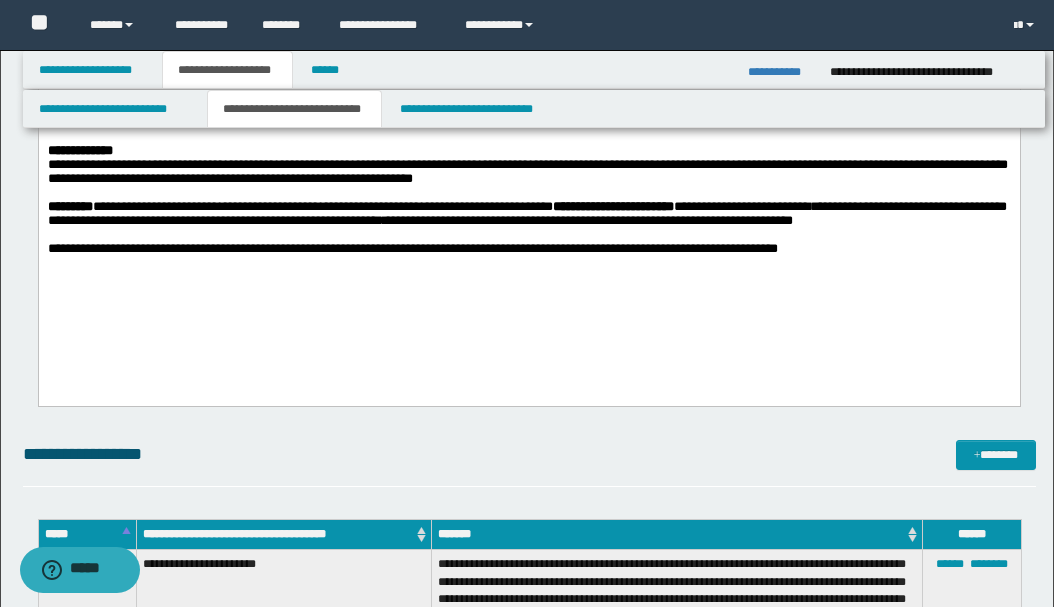 click on "**********" at bounding box center [527, 173] 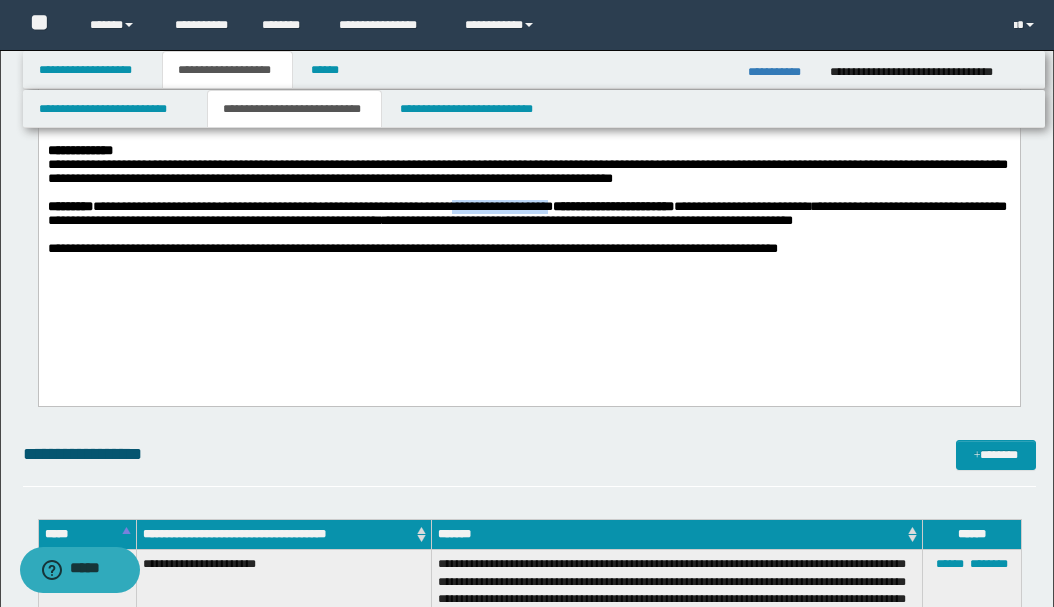 drag, startPoint x: 601, startPoint y: 231, endPoint x: 494, endPoint y: 226, distance: 107.11676 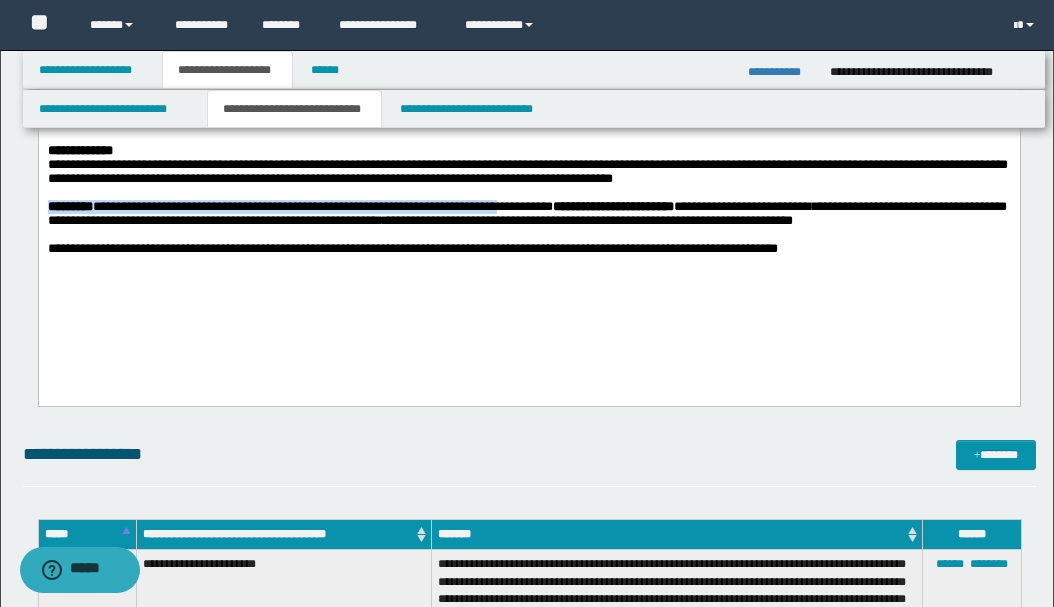 drag, startPoint x: 540, startPoint y: 226, endPoint x: -4, endPoint y: 223, distance: 544.0083 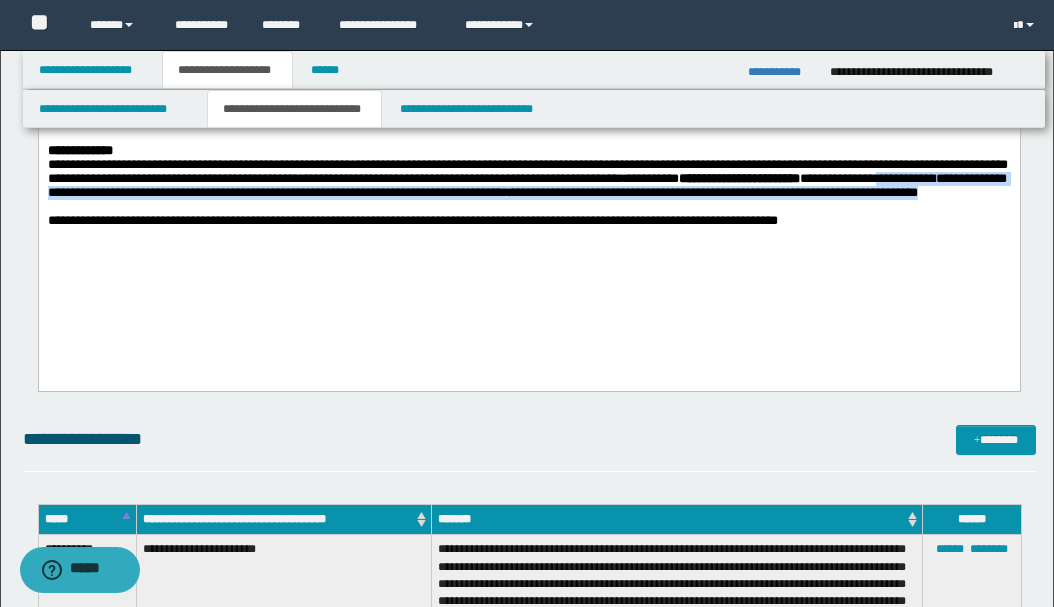 drag, startPoint x: 988, startPoint y: 201, endPoint x: 997, endPoint y: 227, distance: 27.513634 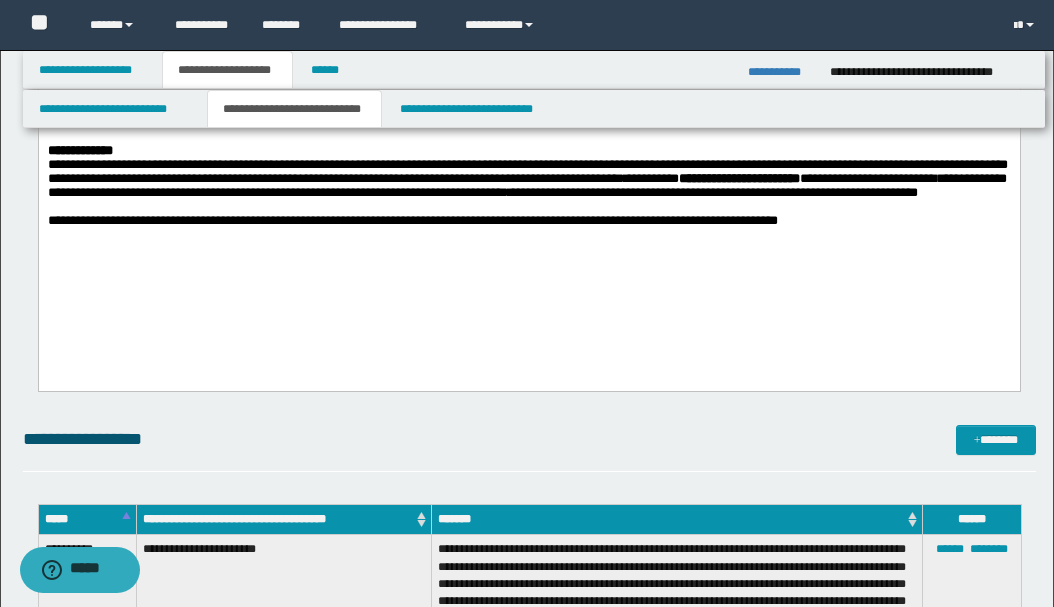 click on "**********" at bounding box center [779, 179] 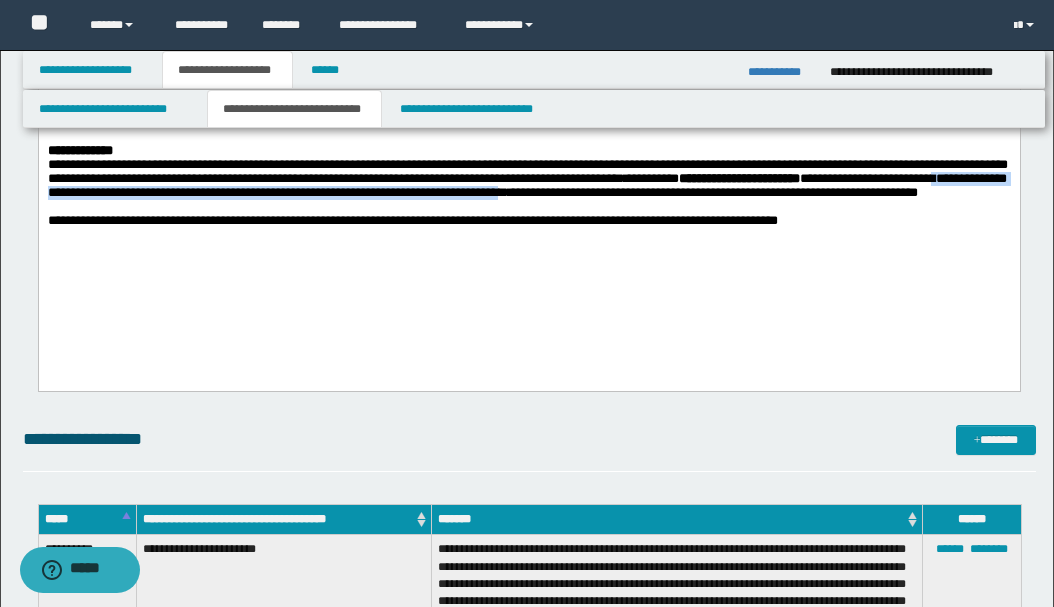 drag, startPoint x: 84, startPoint y: 211, endPoint x: 652, endPoint y: 213, distance: 568.00354 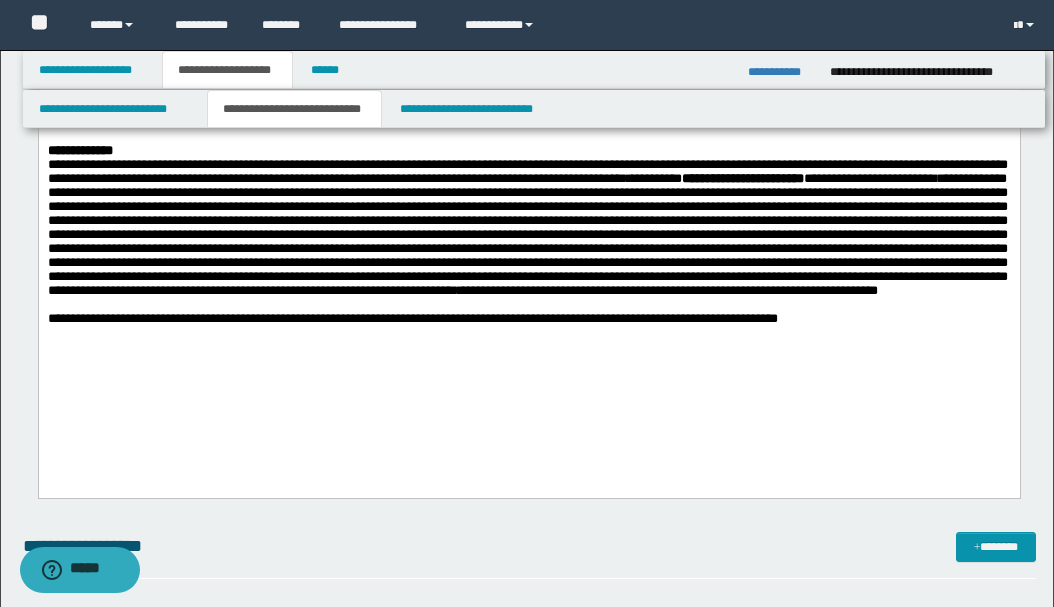 click on "**********" at bounding box center (527, 235) 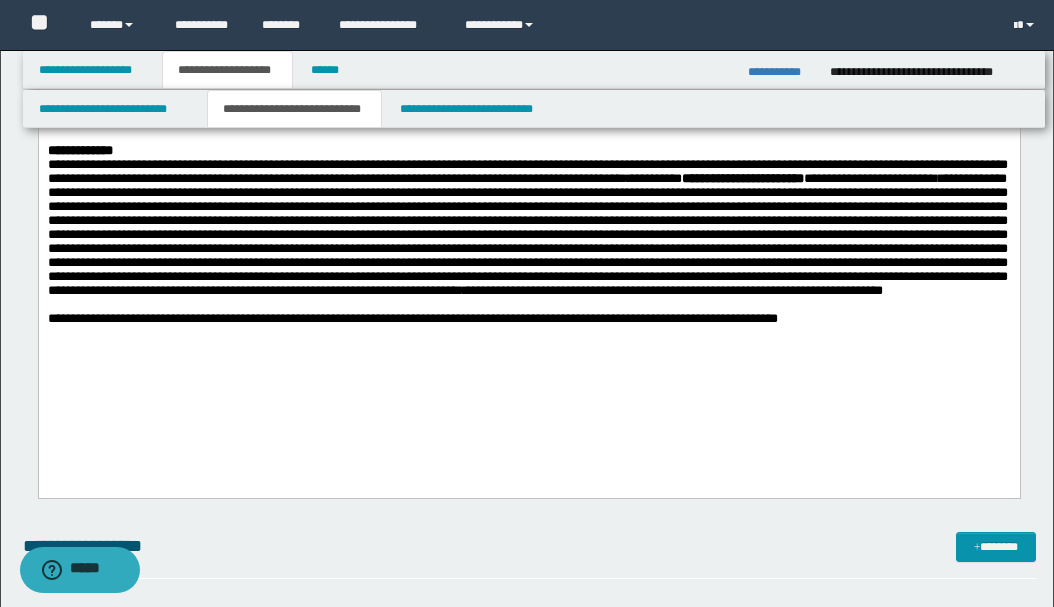 click on "**********" at bounding box center (527, 235) 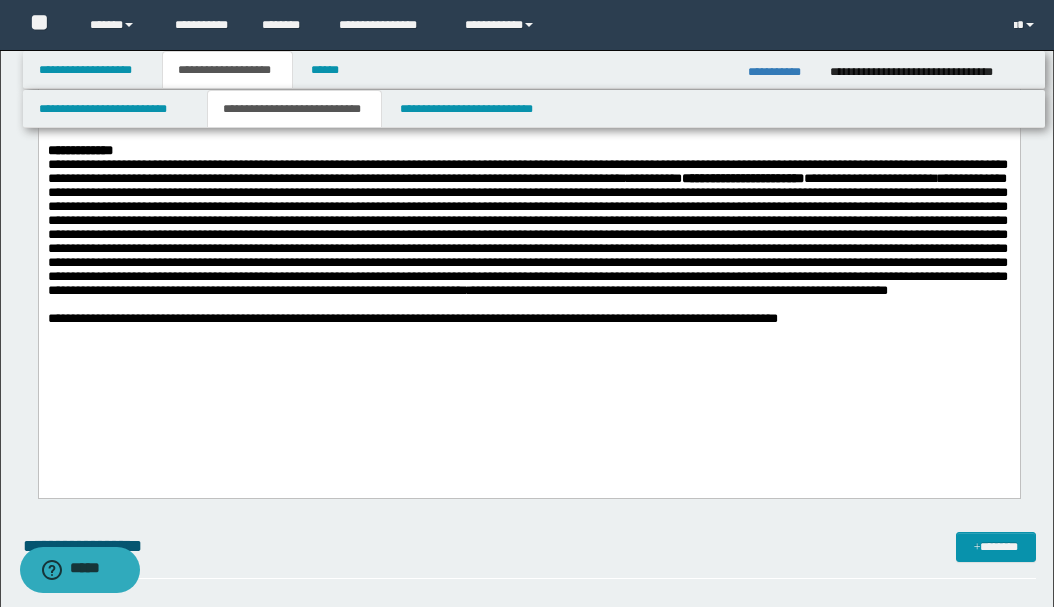 click on "**********" at bounding box center [527, 235] 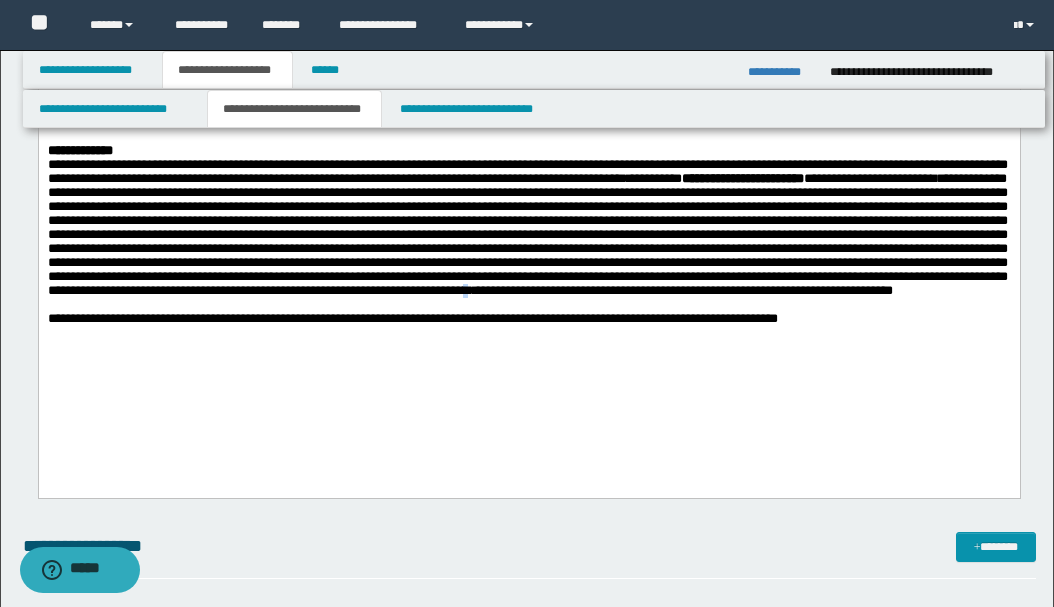 click on "**********" at bounding box center (527, 235) 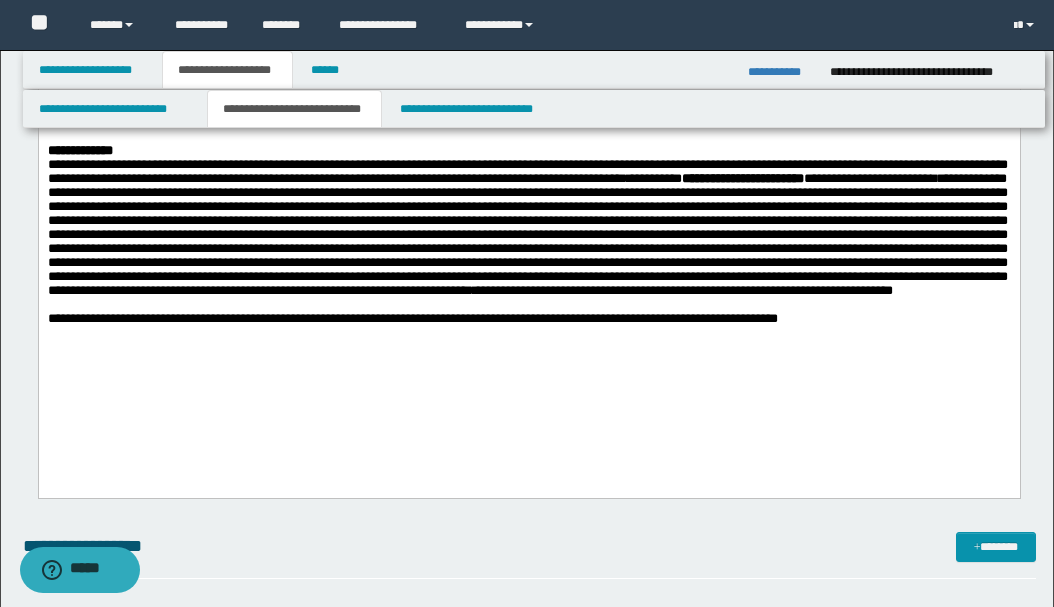 click on "*" at bounding box center (477, 291) 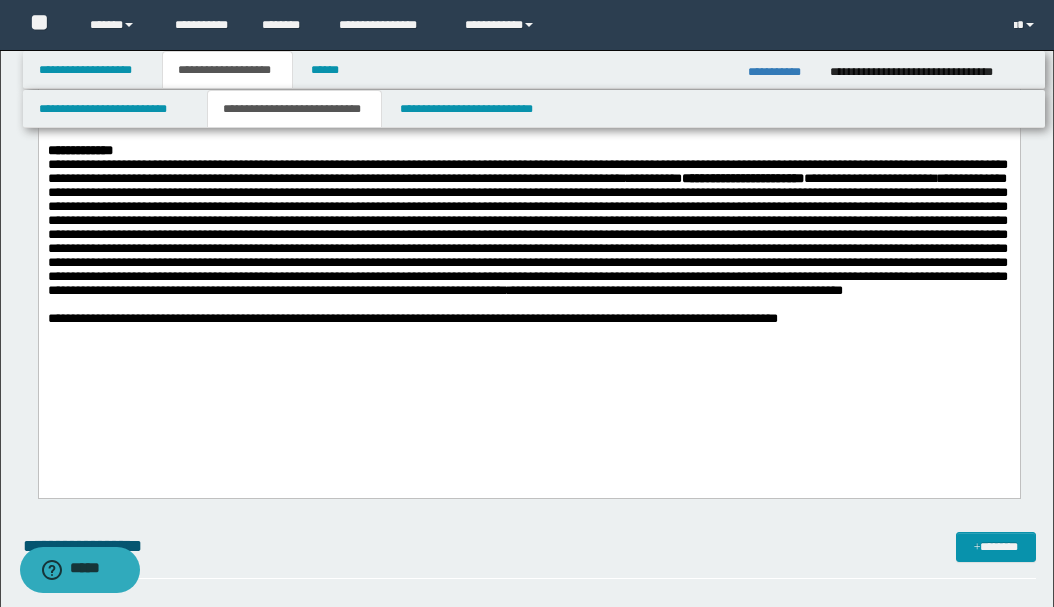 click on "**********" at bounding box center [674, 291] 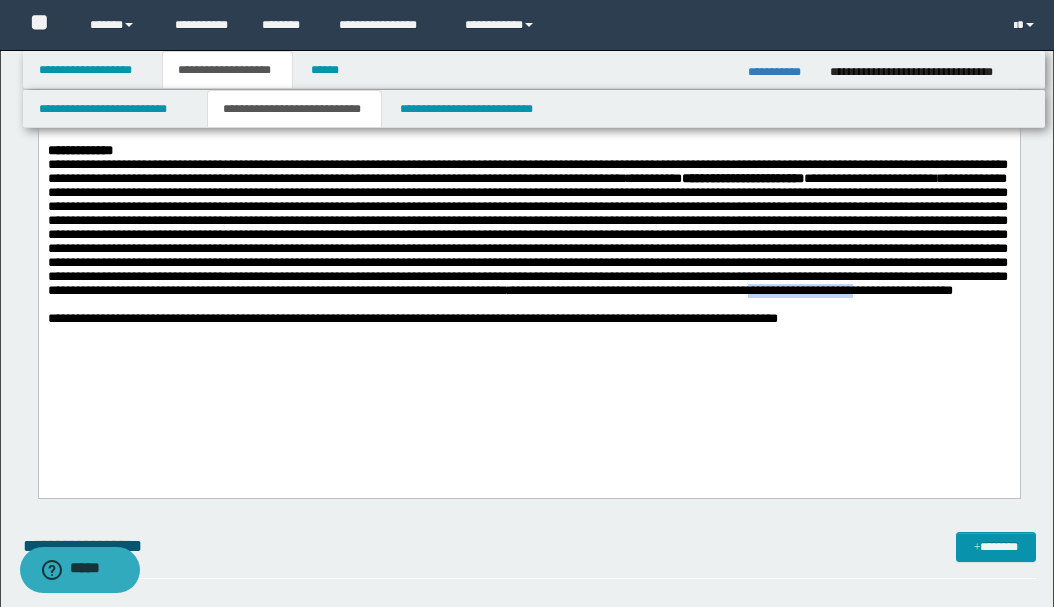 drag, startPoint x: 656, startPoint y: 339, endPoint x: 772, endPoint y: 341, distance: 116.01724 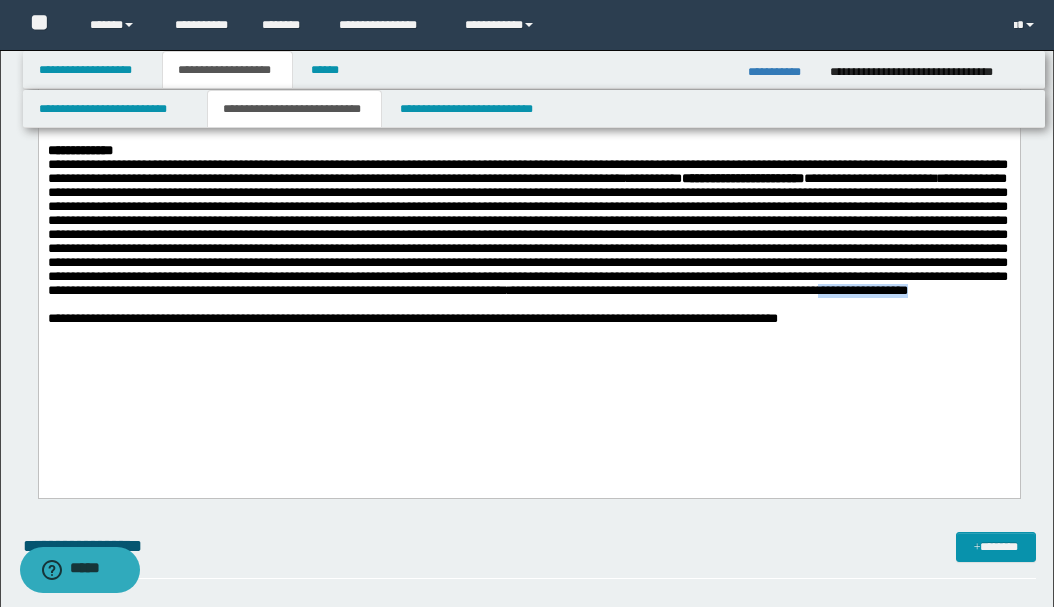 drag, startPoint x: 735, startPoint y: 335, endPoint x: 824, endPoint y: 335, distance: 89 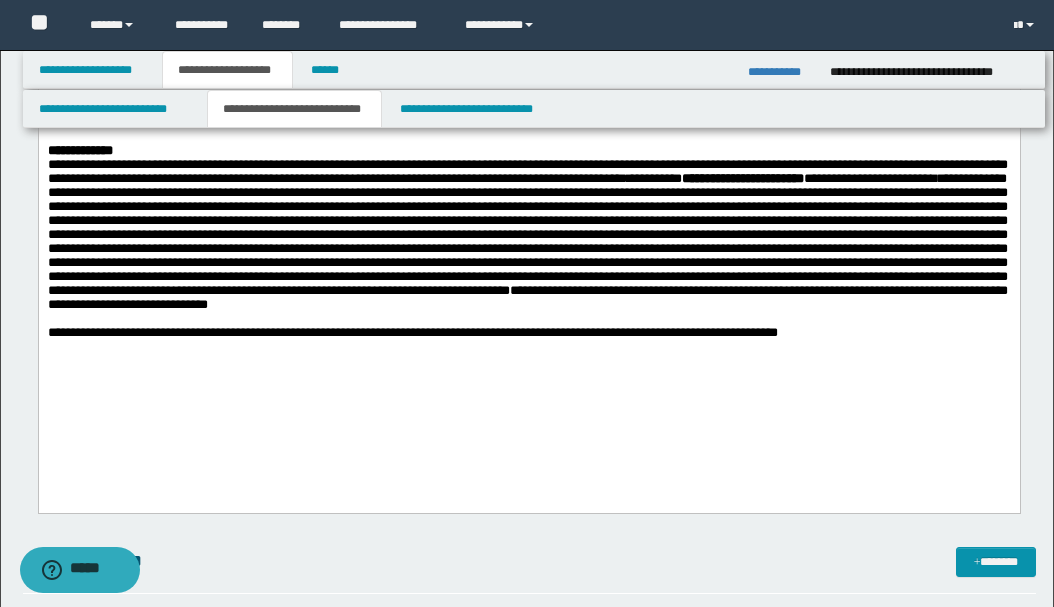 click on "**********" at bounding box center [527, 298] 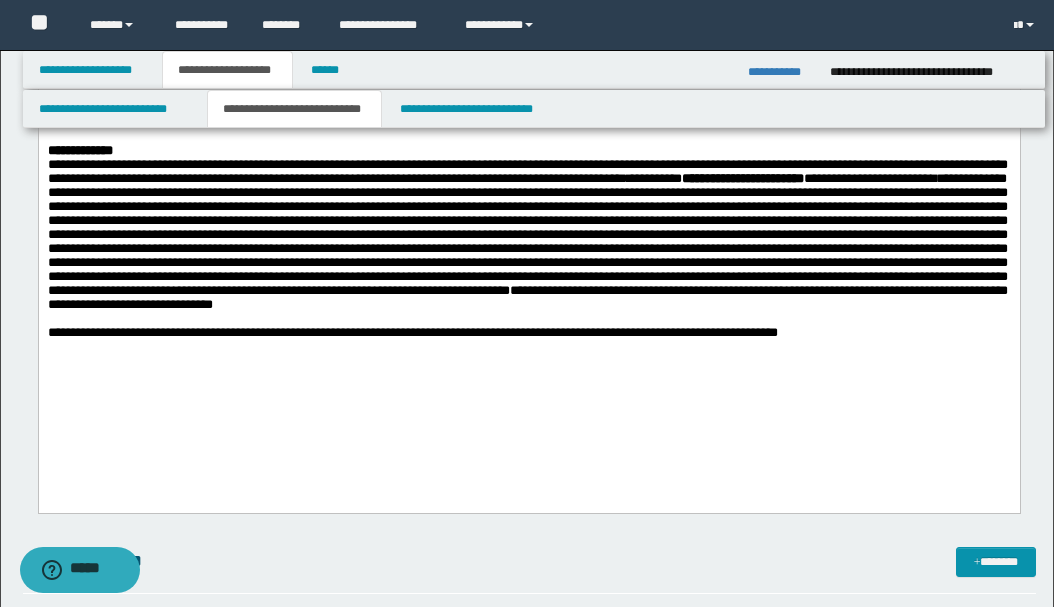 click on "**********" at bounding box center (527, 172) 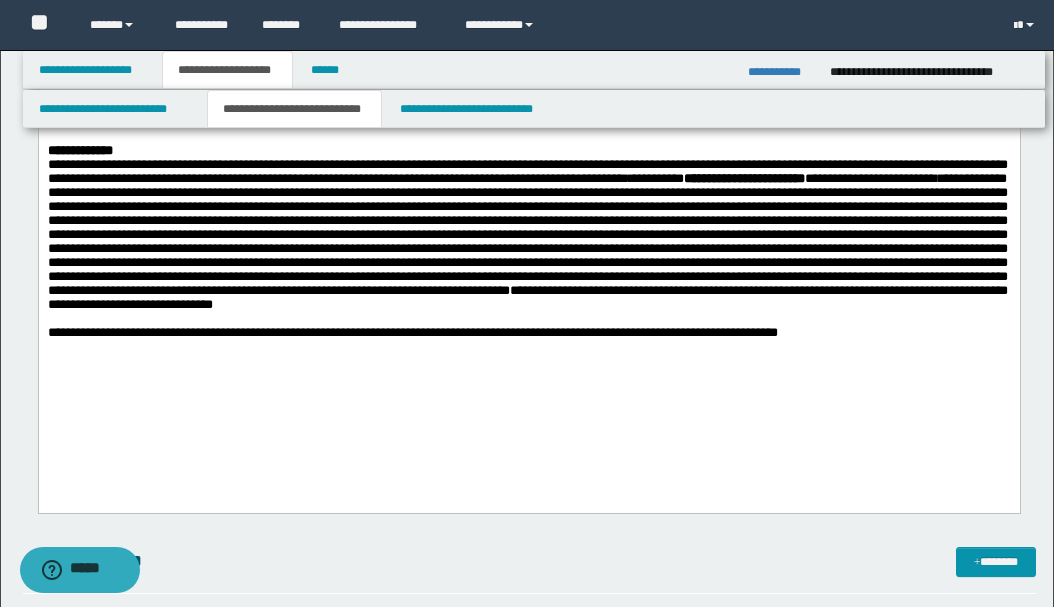 click on "**********" at bounding box center [527, 235] 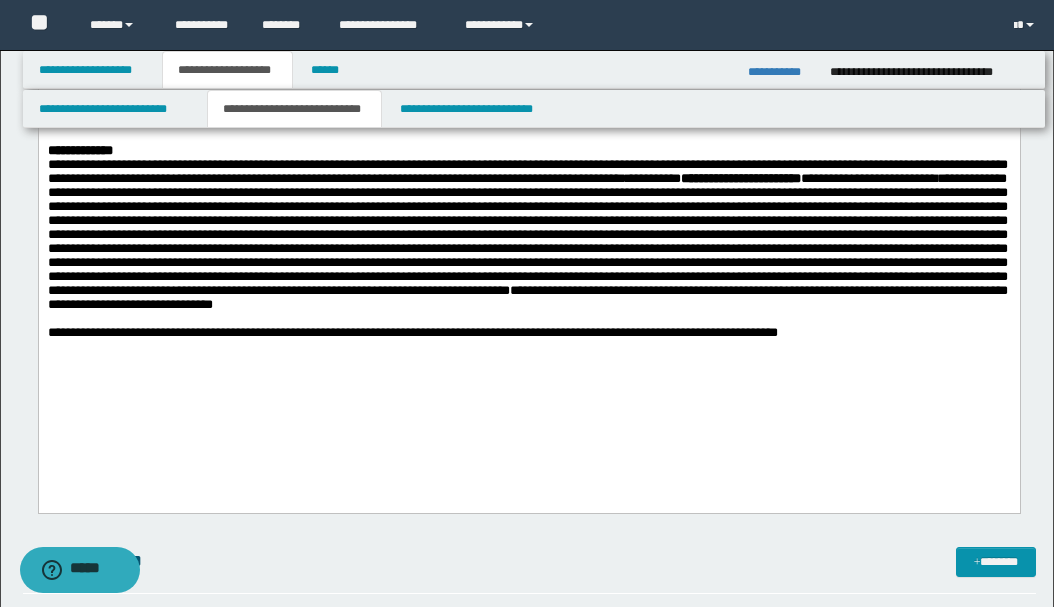 click on "**********" at bounding box center [527, 235] 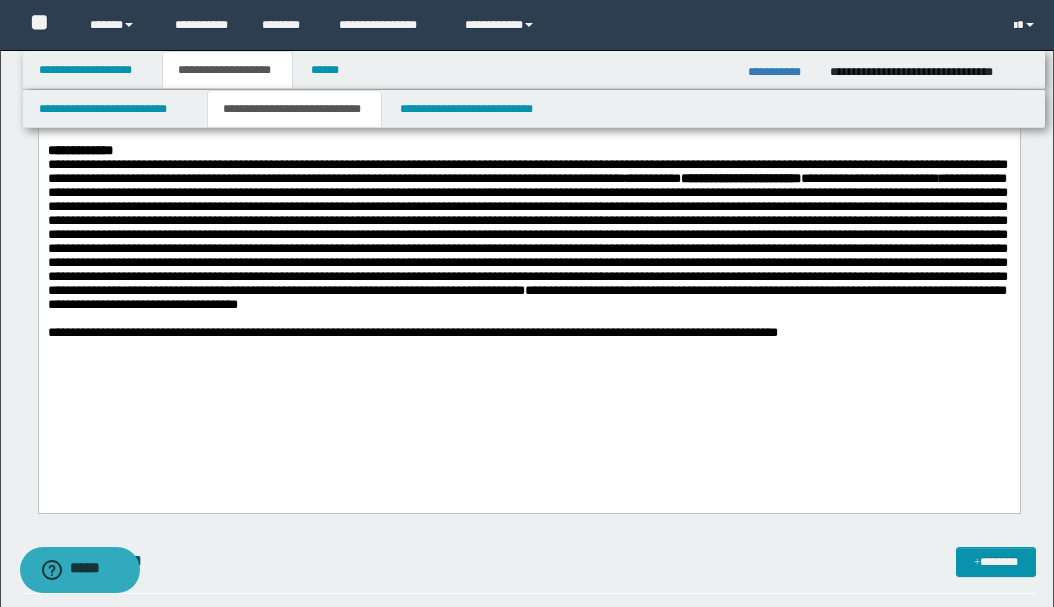 click on "**********" at bounding box center (412, 333) 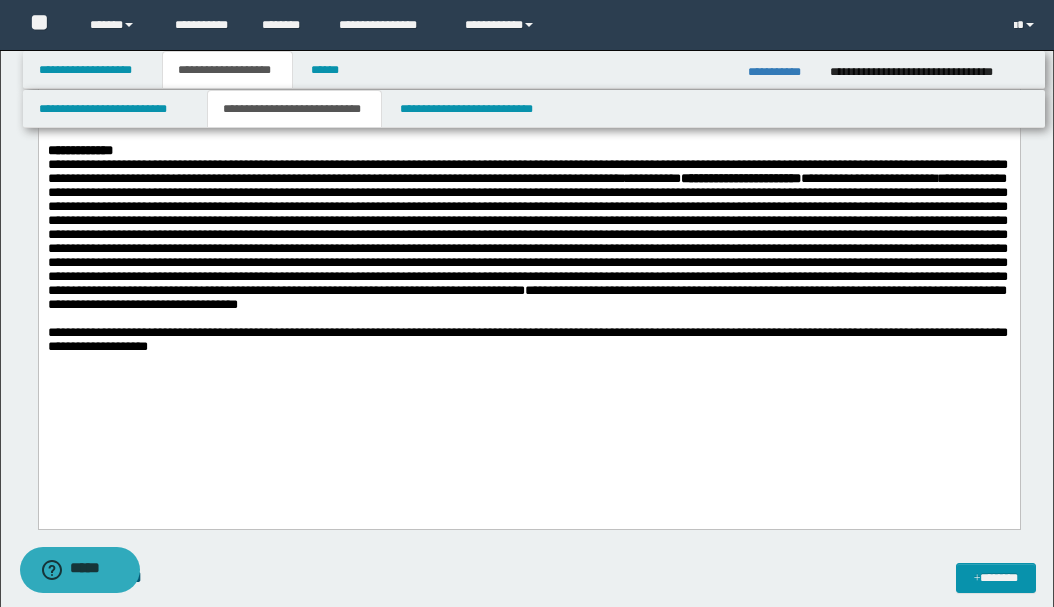 click on "**********" at bounding box center (527, 340) 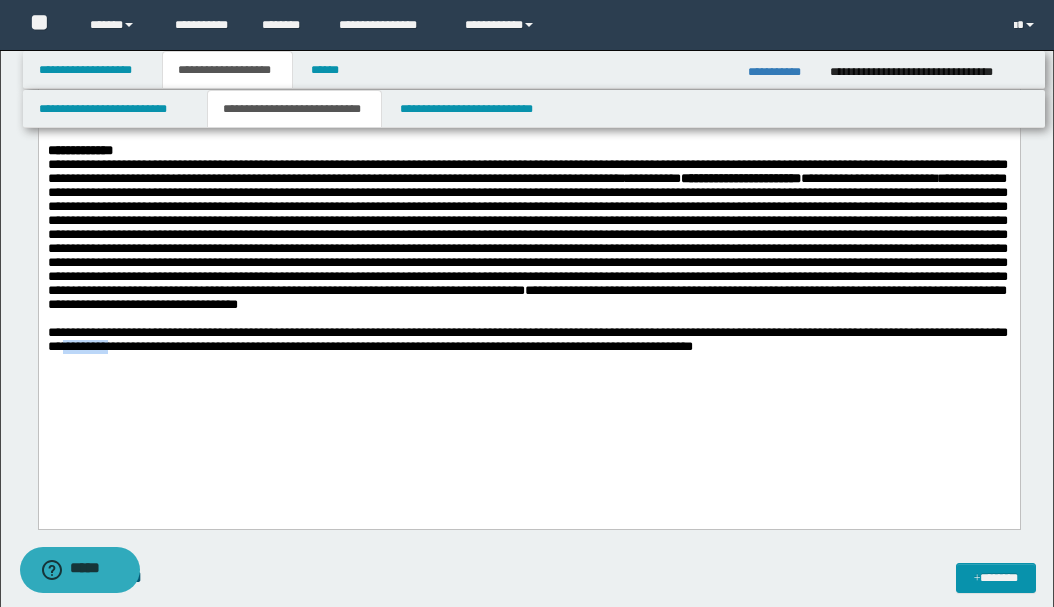 drag, startPoint x: 136, startPoint y: 399, endPoint x: 181, endPoint y: 399, distance: 45 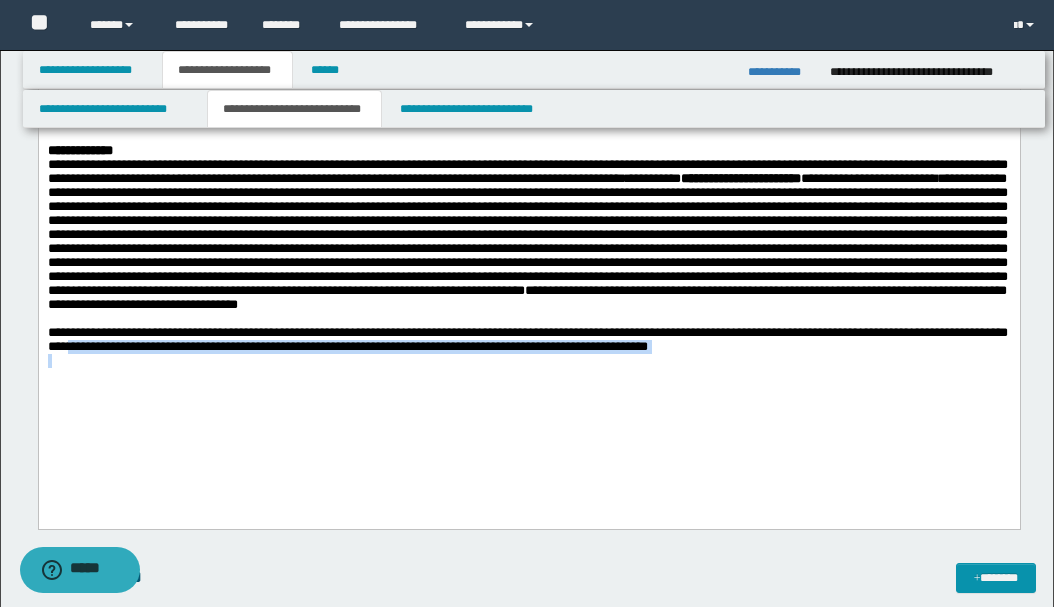 drag, startPoint x: 138, startPoint y: 401, endPoint x: 783, endPoint y: 407, distance: 645.0279 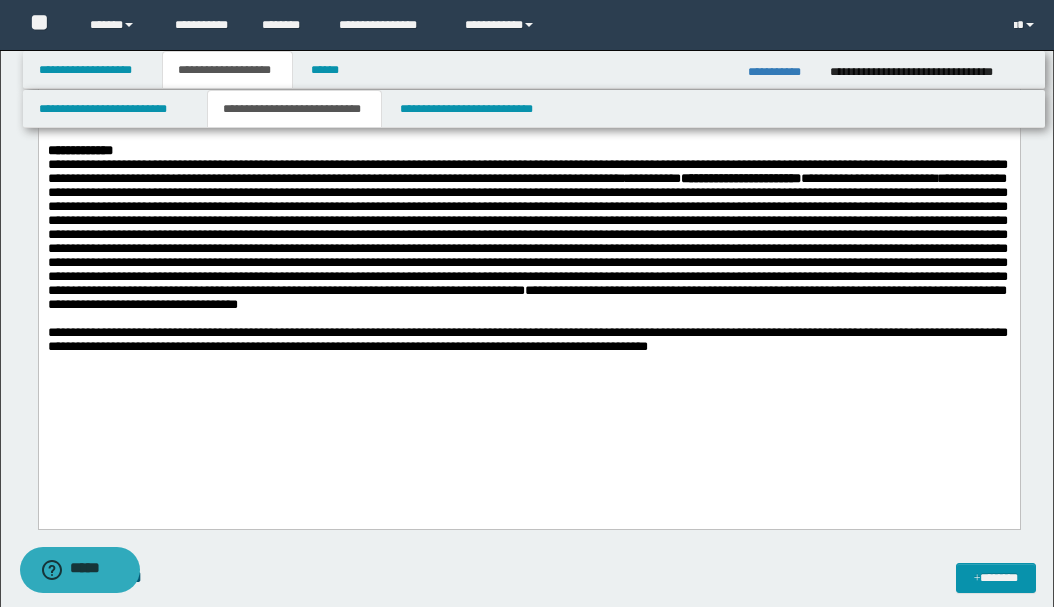click on "**********" at bounding box center [527, 340] 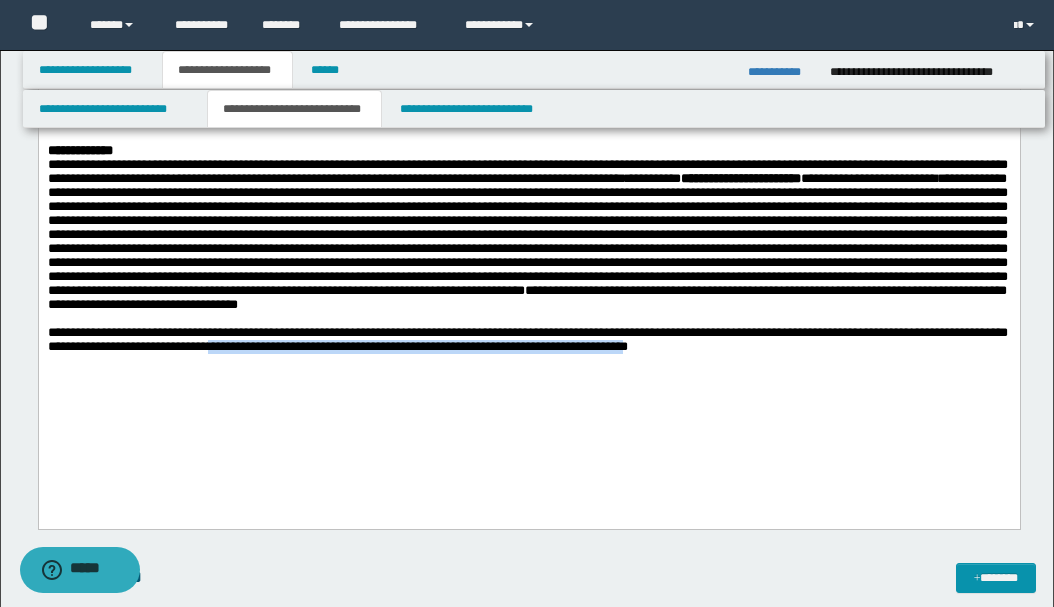 drag, startPoint x: 288, startPoint y: 397, endPoint x: 738, endPoint y: 406, distance: 450.09 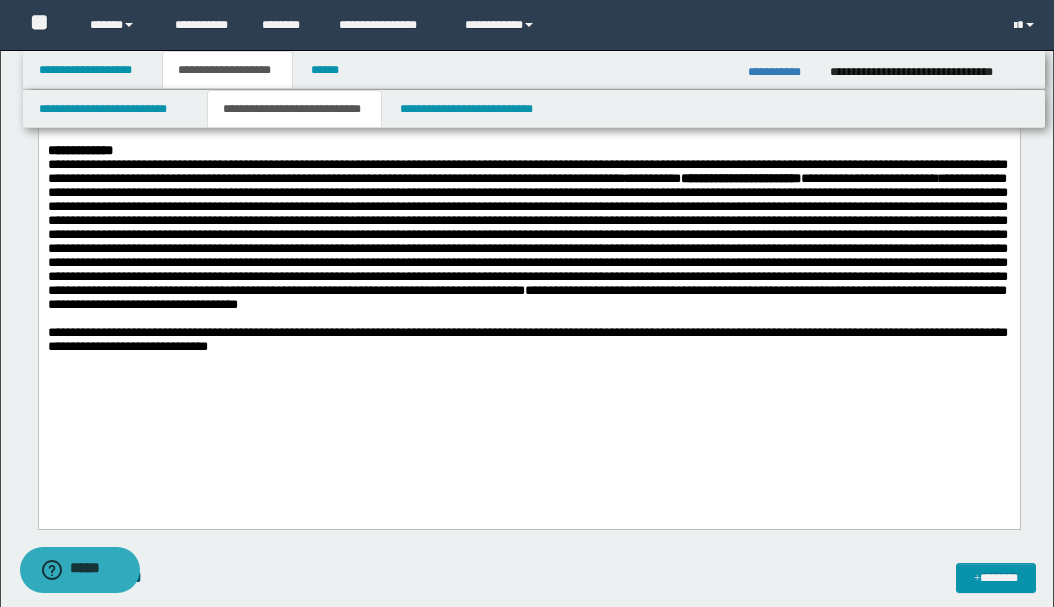 click on "**********" at bounding box center (527, 235) 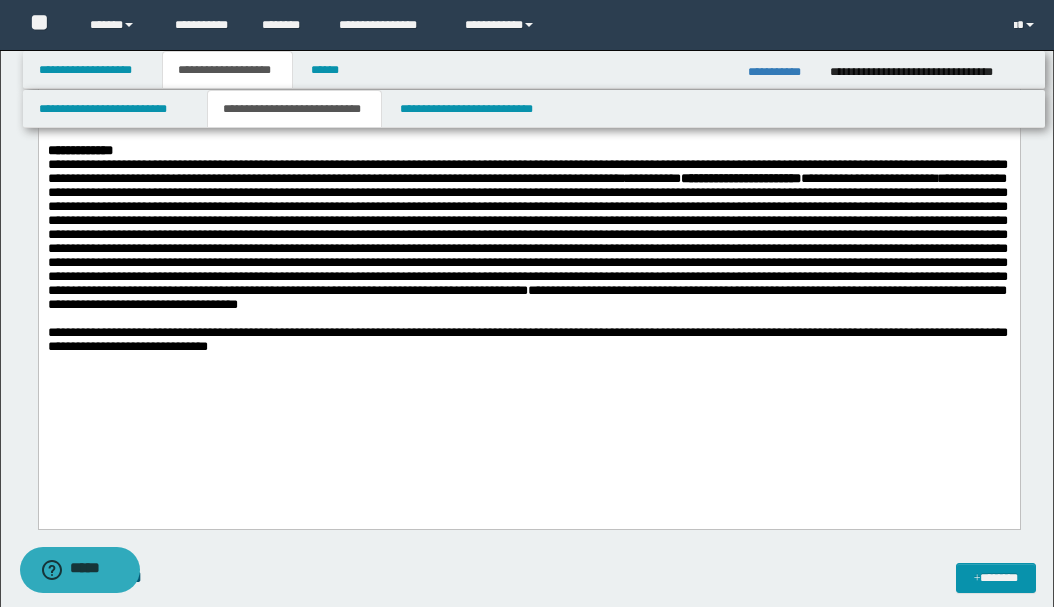 click on "**********" at bounding box center (527, 235) 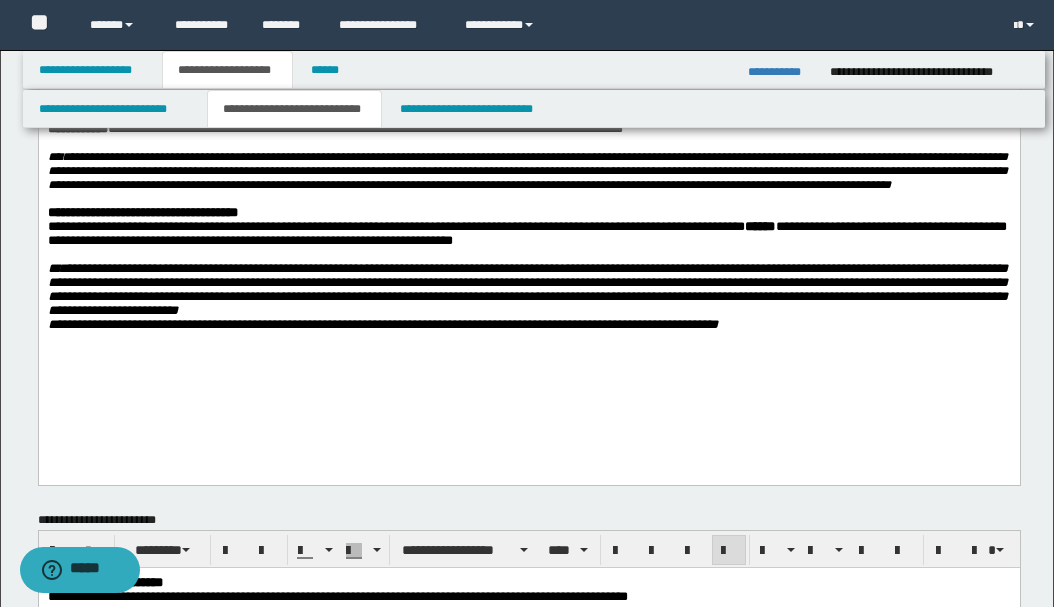 scroll, scrollTop: 600, scrollLeft: 0, axis: vertical 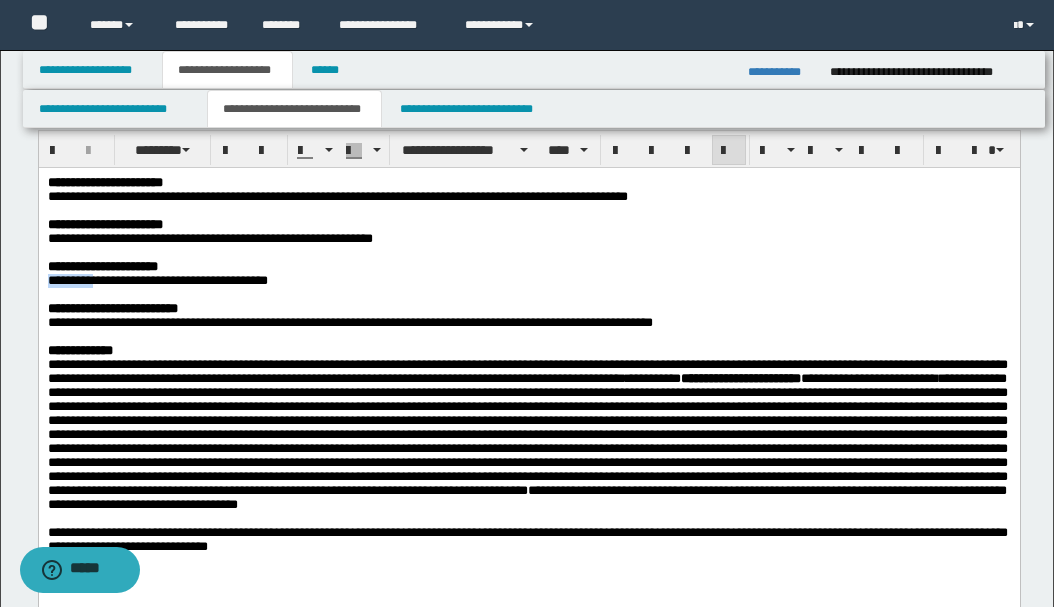 drag, startPoint x: 98, startPoint y: 290, endPoint x: 46, endPoint y: 289, distance: 52.009613 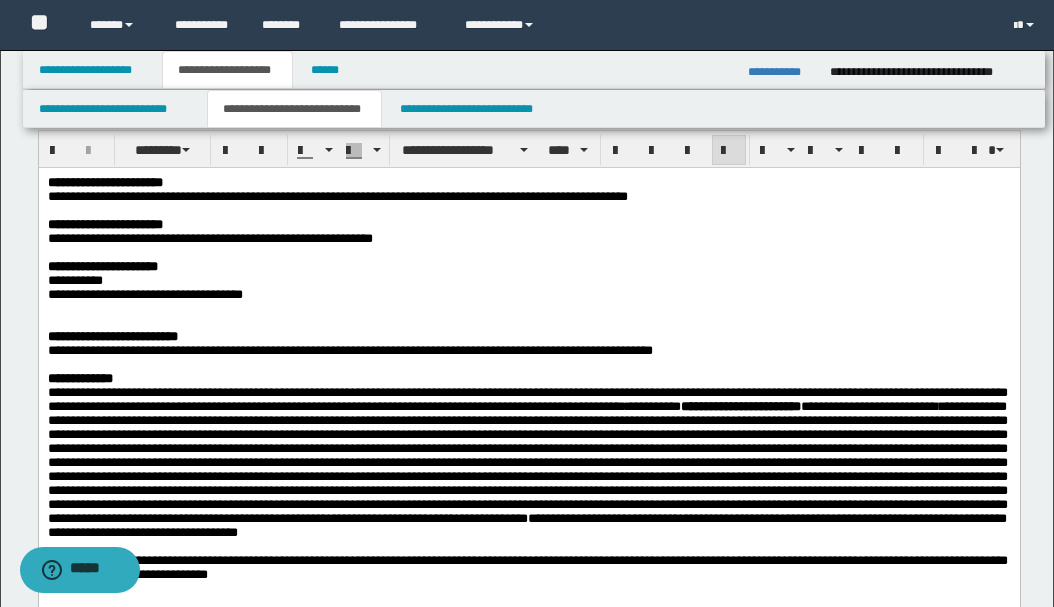click on "**********" at bounding box center (144, 294) 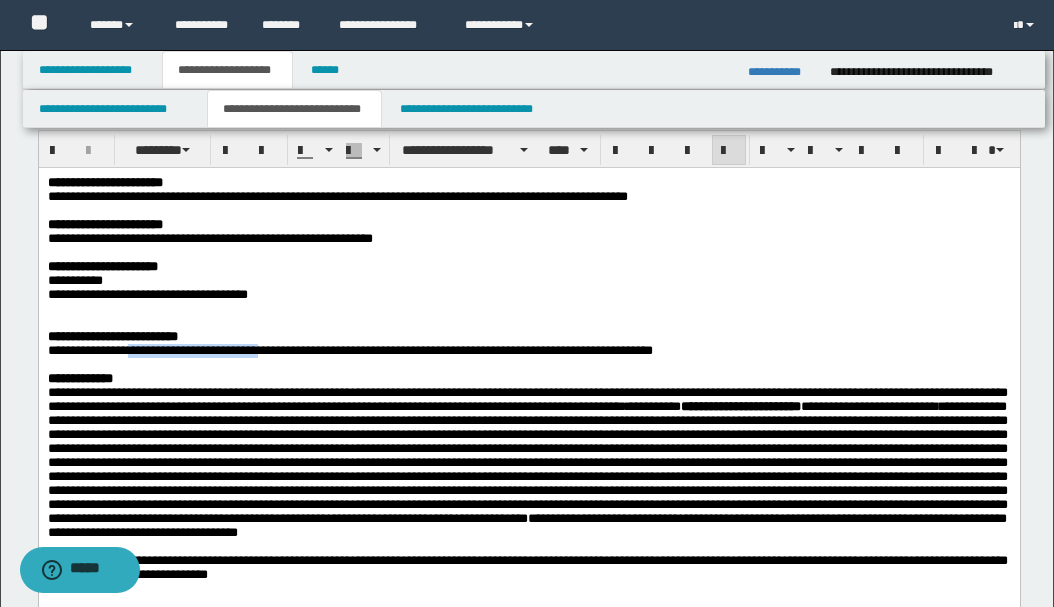 drag, startPoint x: 148, startPoint y: 368, endPoint x: 292, endPoint y: 368, distance: 144 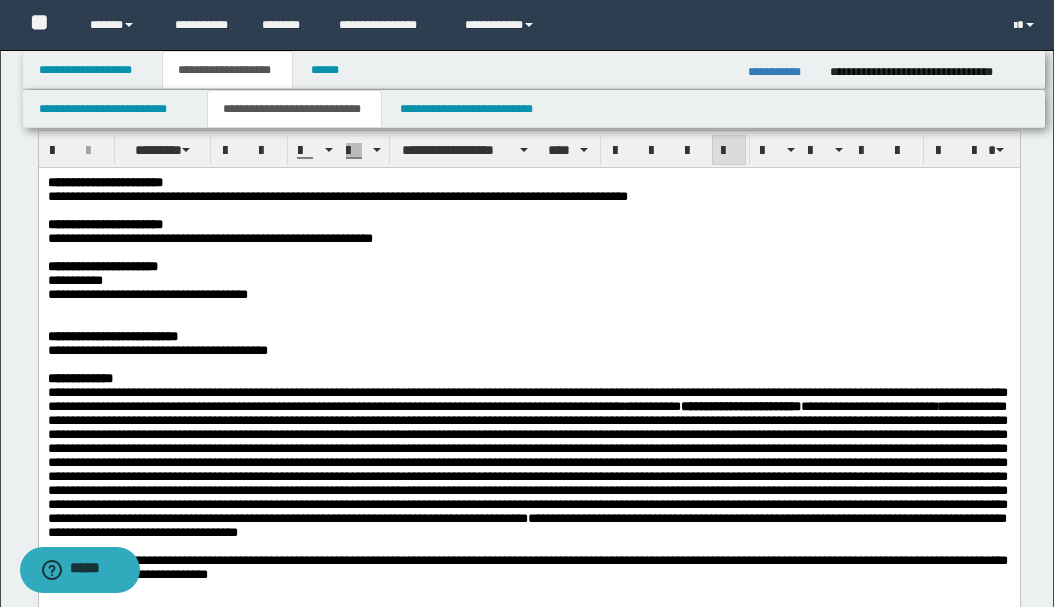 click on "**********" at bounding box center [337, 196] 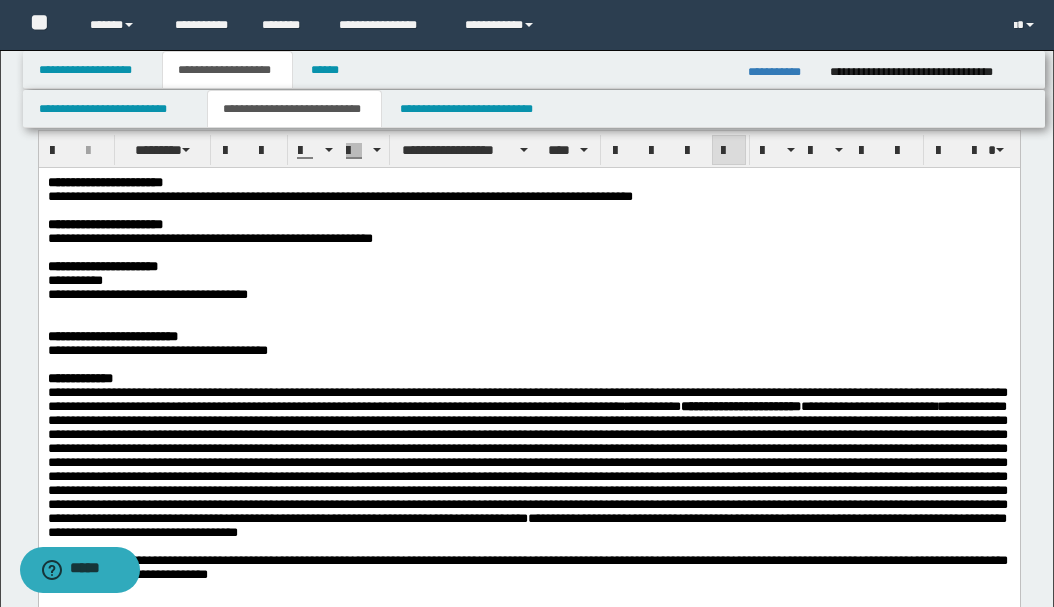 click on "**********" at bounding box center (527, 197) 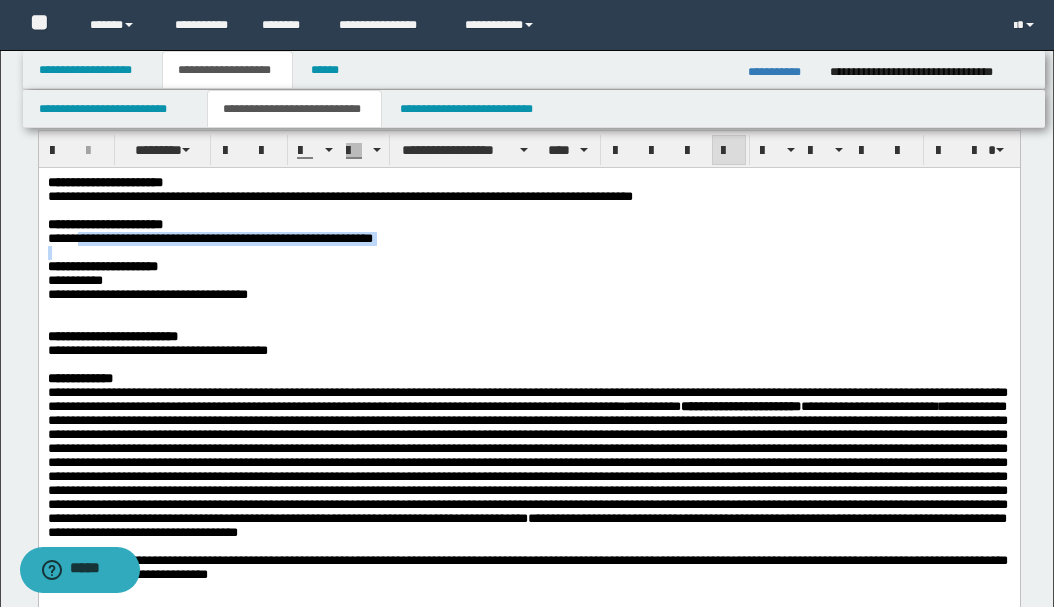 drag, startPoint x: 85, startPoint y: 245, endPoint x: 428, endPoint y: 262, distance: 343.42102 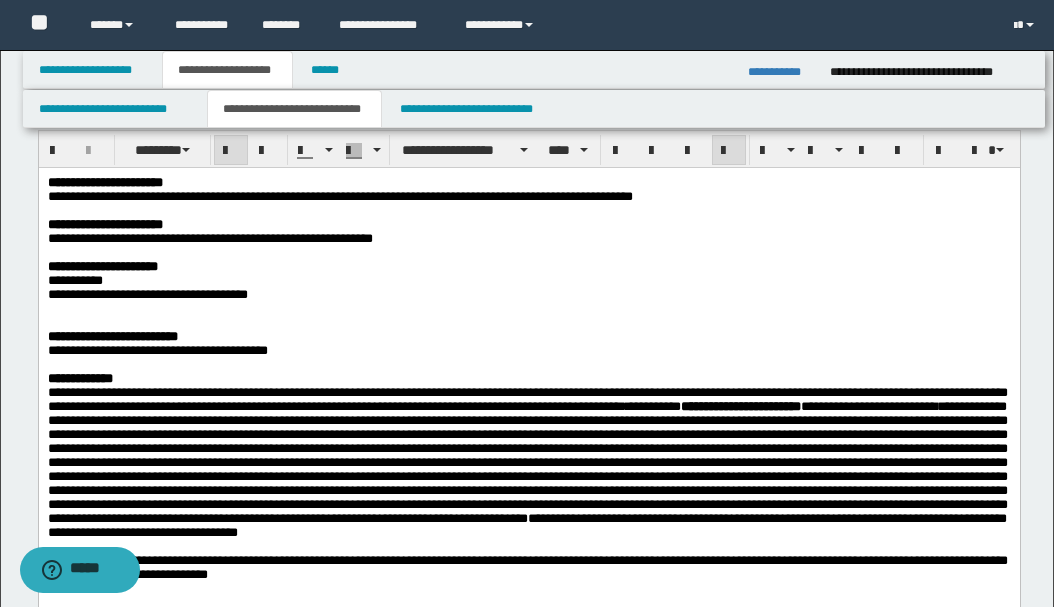 click on "**********" at bounding box center (527, 267) 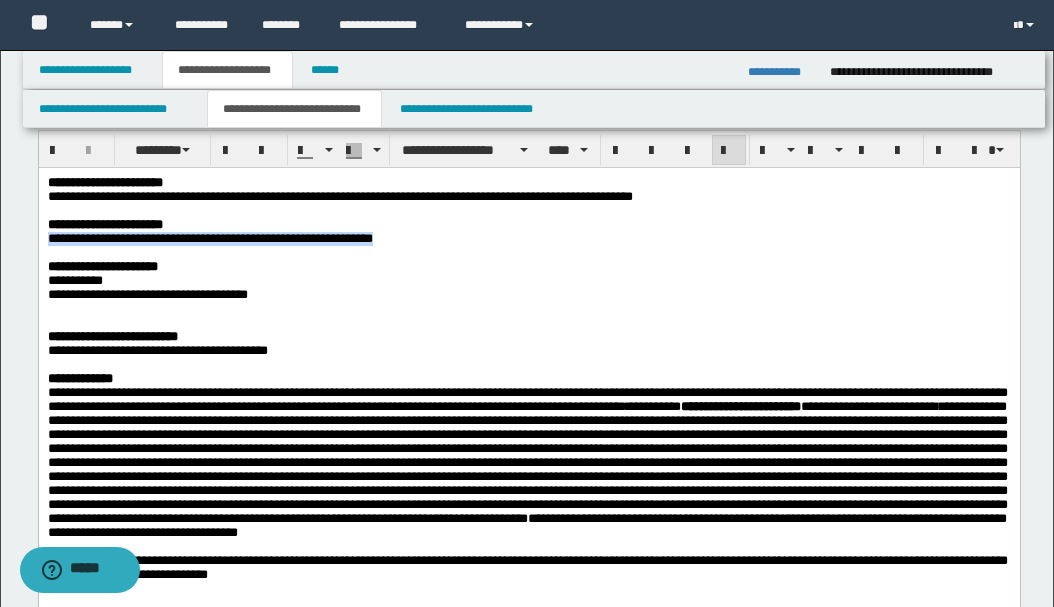 drag, startPoint x: 421, startPoint y: 245, endPoint x: 42, endPoint y: 250, distance: 379.033 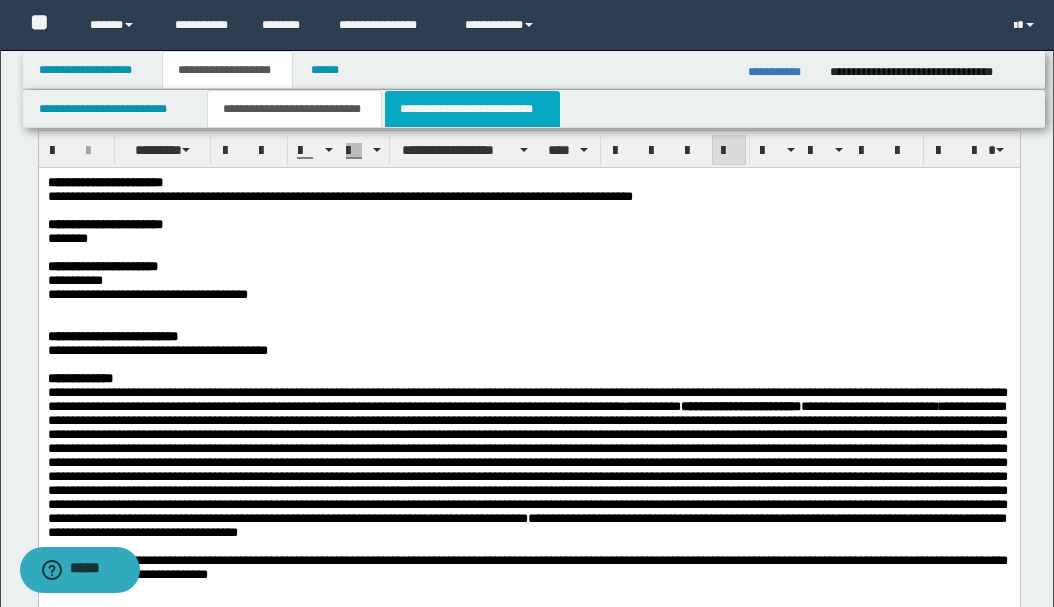 click on "**********" at bounding box center [472, 109] 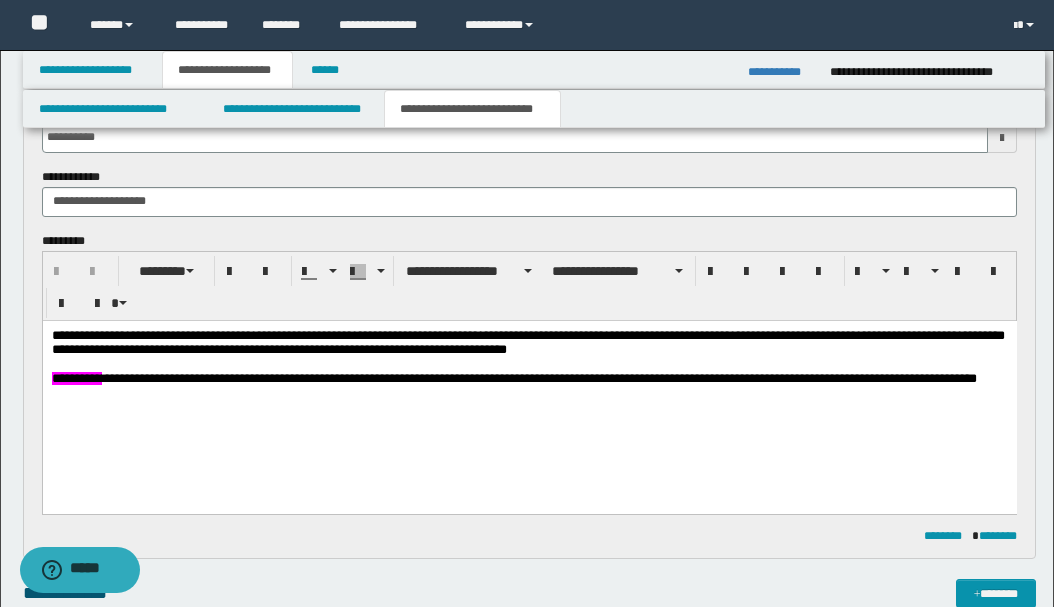 scroll, scrollTop: 133, scrollLeft: 0, axis: vertical 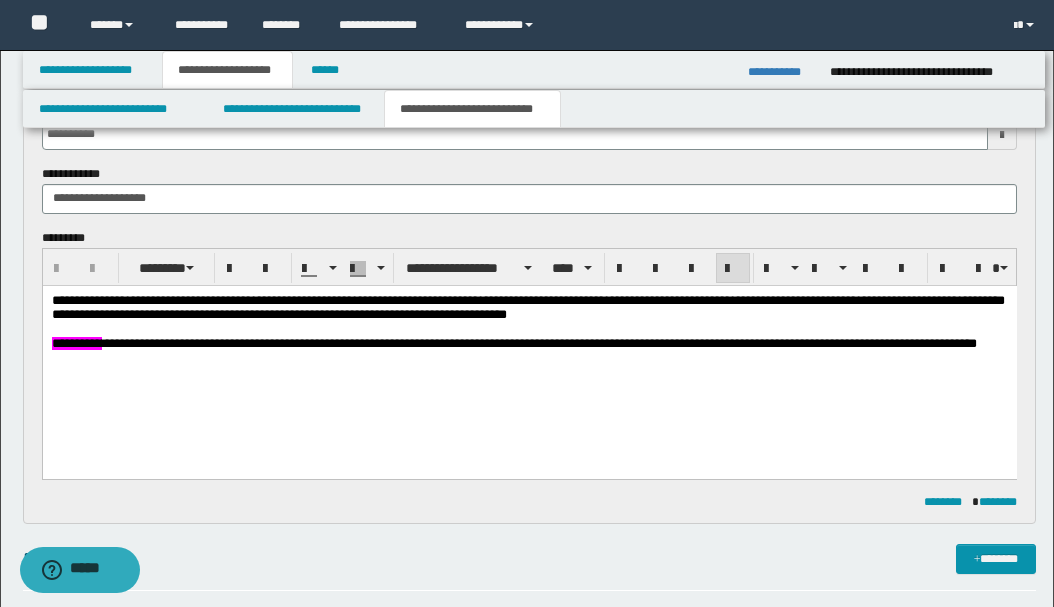 click on "**********" at bounding box center (529, 346) 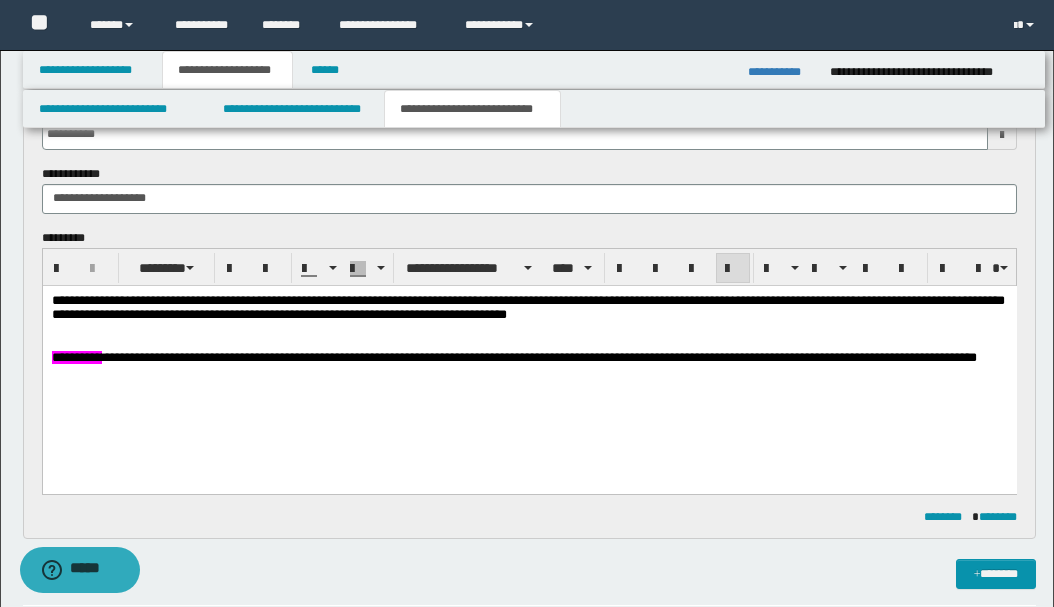 type 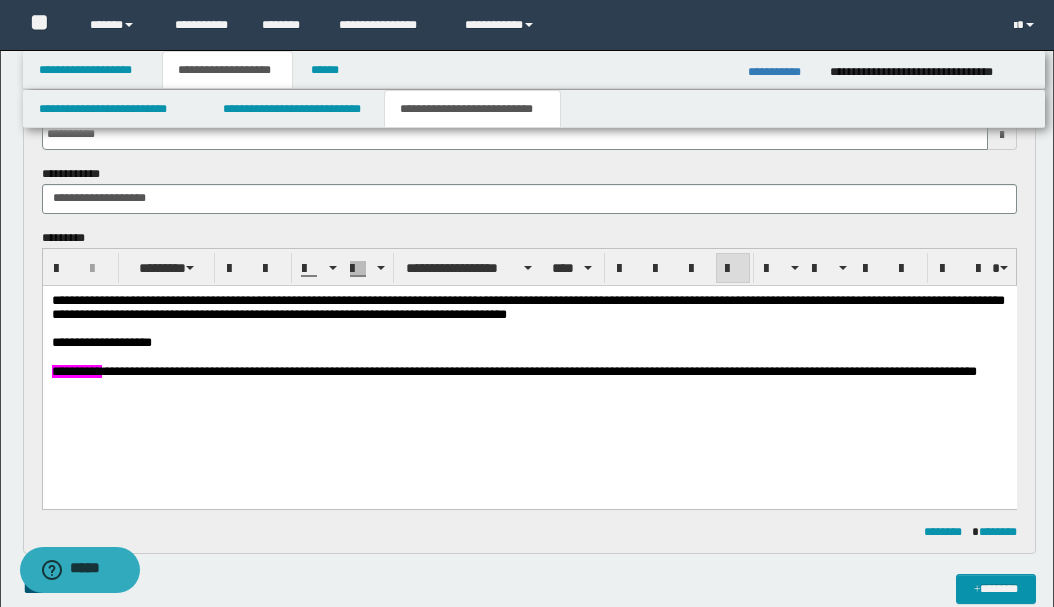 click on "**********" at bounding box center [529, 370] 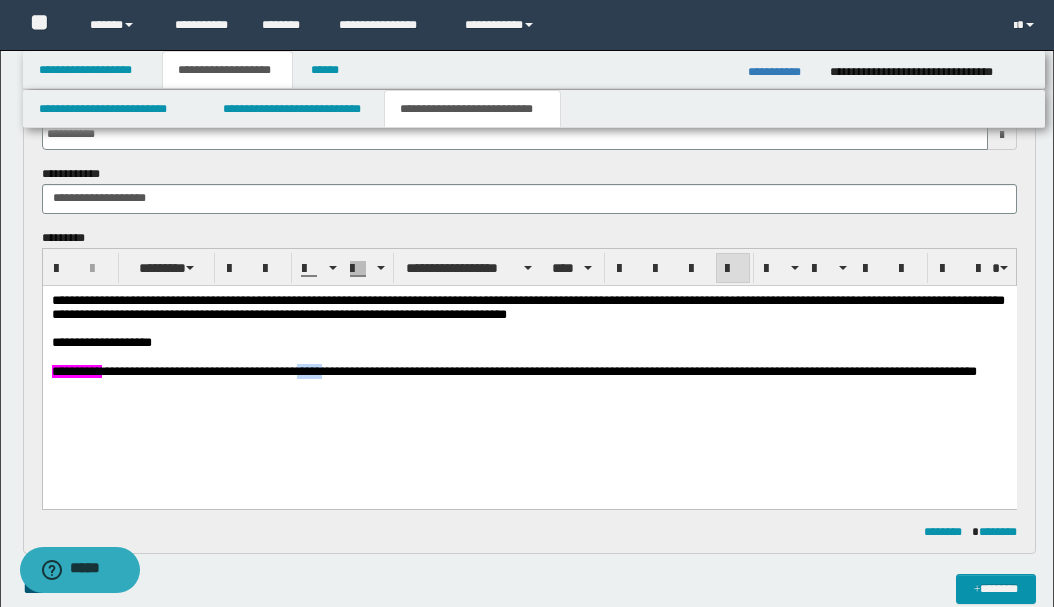 drag, startPoint x: 330, startPoint y: 373, endPoint x: 356, endPoint y: 380, distance: 26.925823 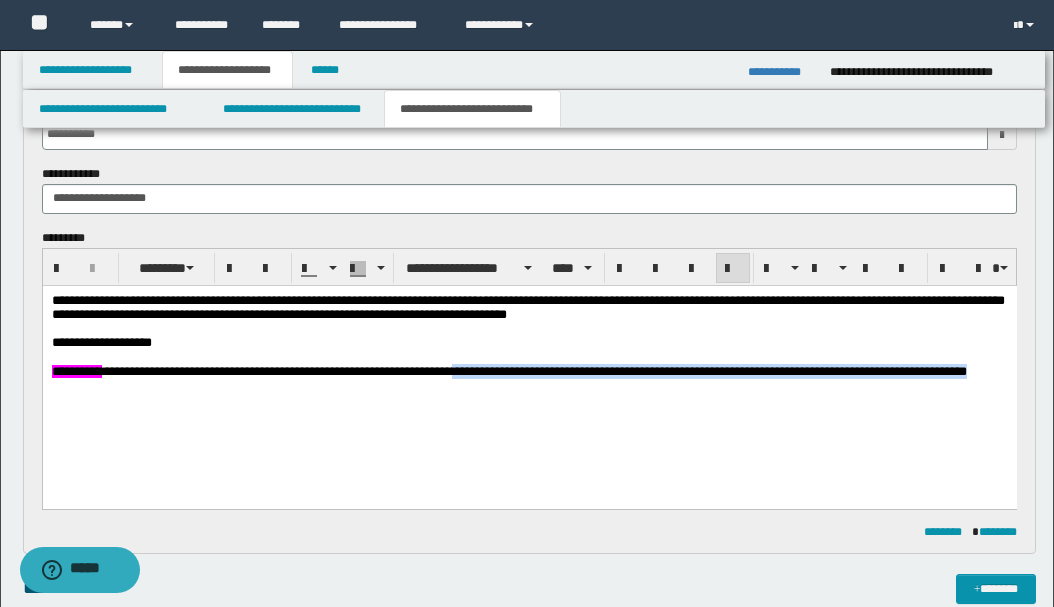 drag, startPoint x: 500, startPoint y: 379, endPoint x: 517, endPoint y: 397, distance: 24.758837 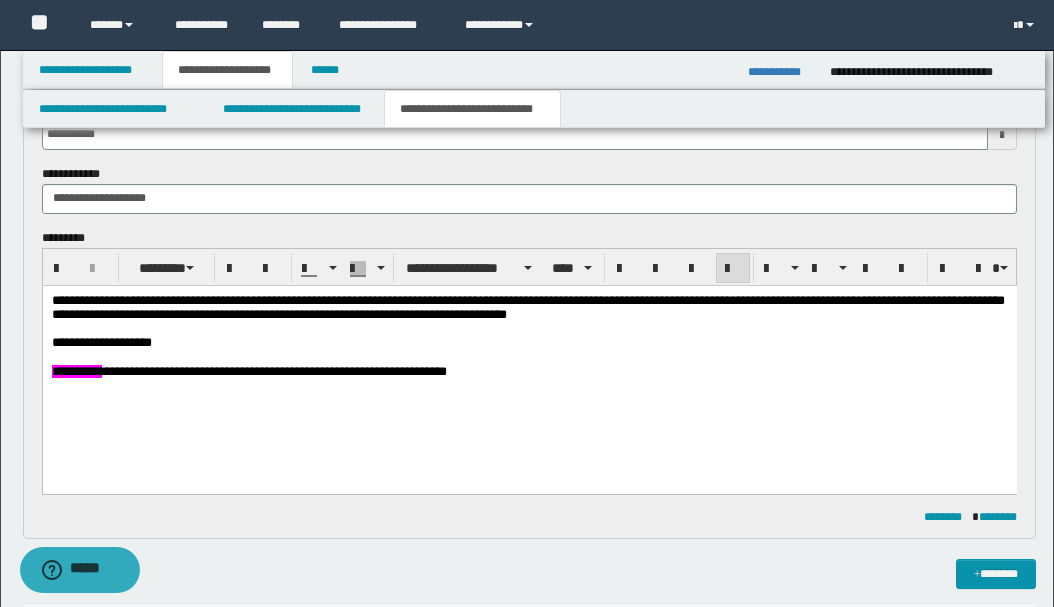 click on "**********" at bounding box center (273, 370) 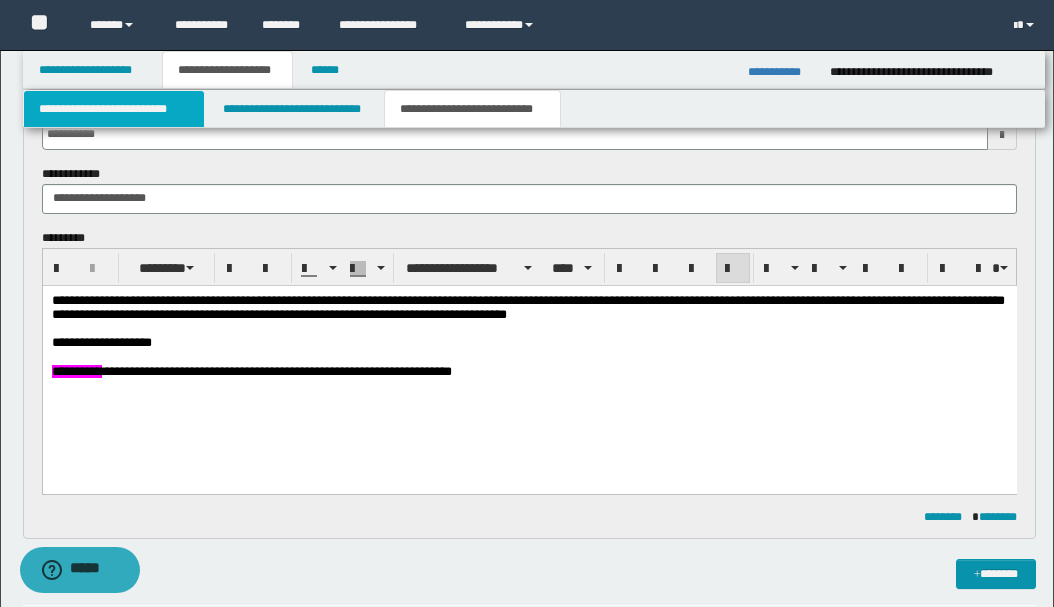 click on "**********" at bounding box center (114, 109) 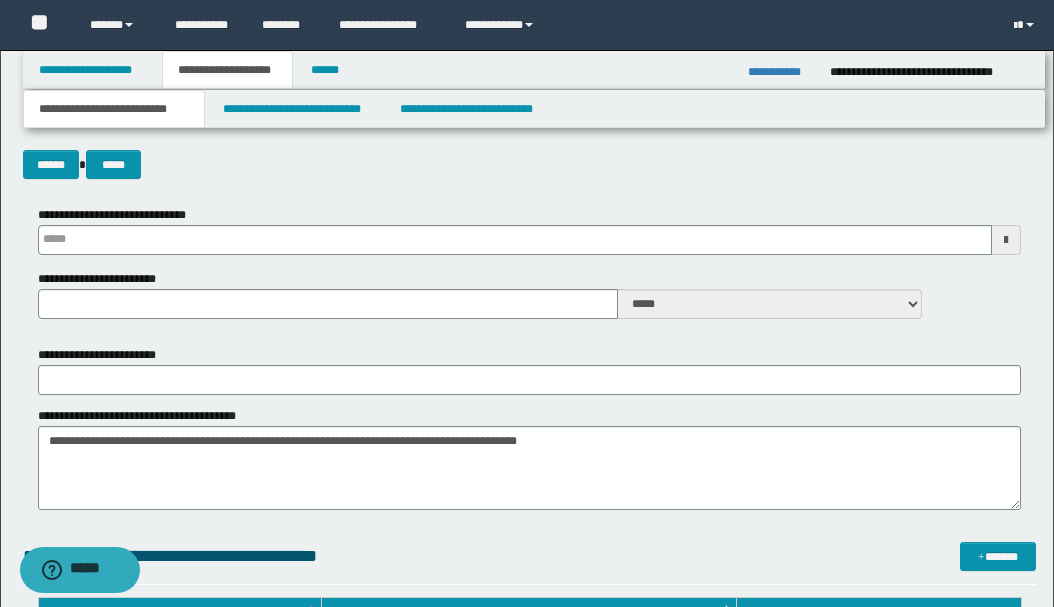 scroll, scrollTop: 533, scrollLeft: 0, axis: vertical 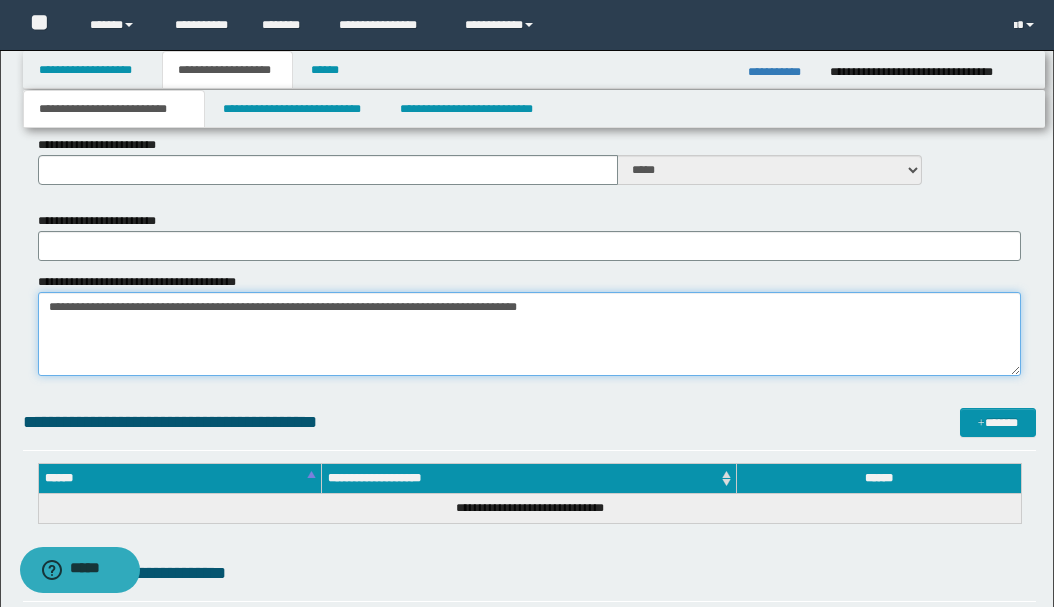 click on "**********" at bounding box center [529, 334] 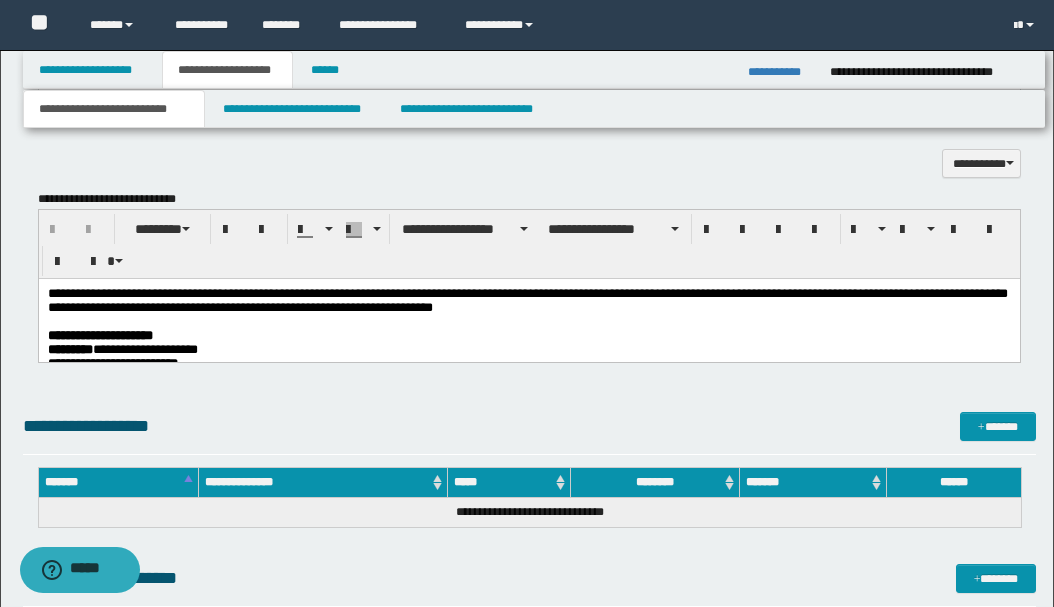 scroll, scrollTop: 1466, scrollLeft: 0, axis: vertical 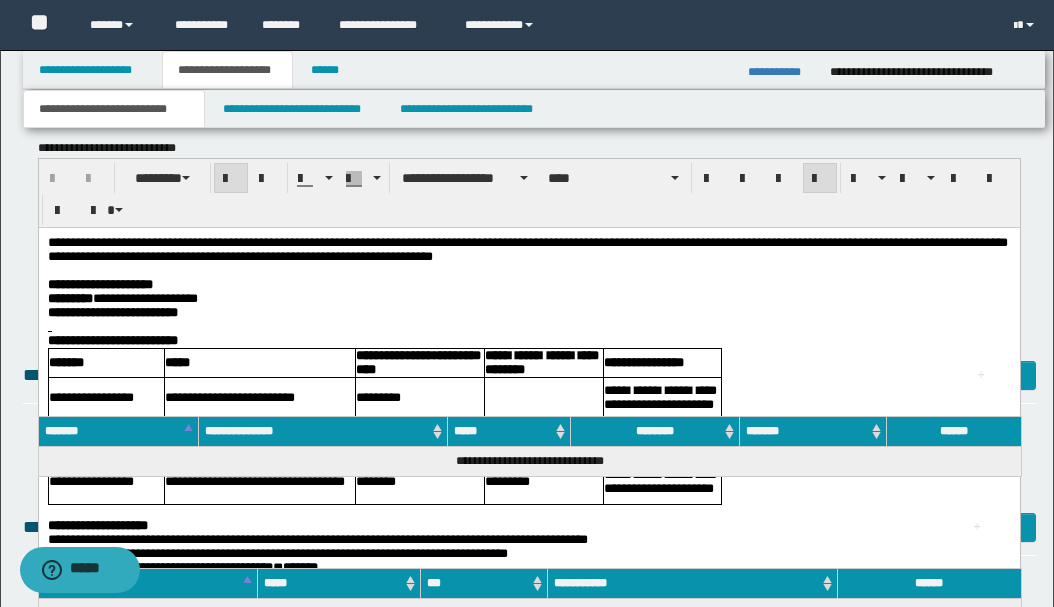 click on "**********" at bounding box center [528, 784] 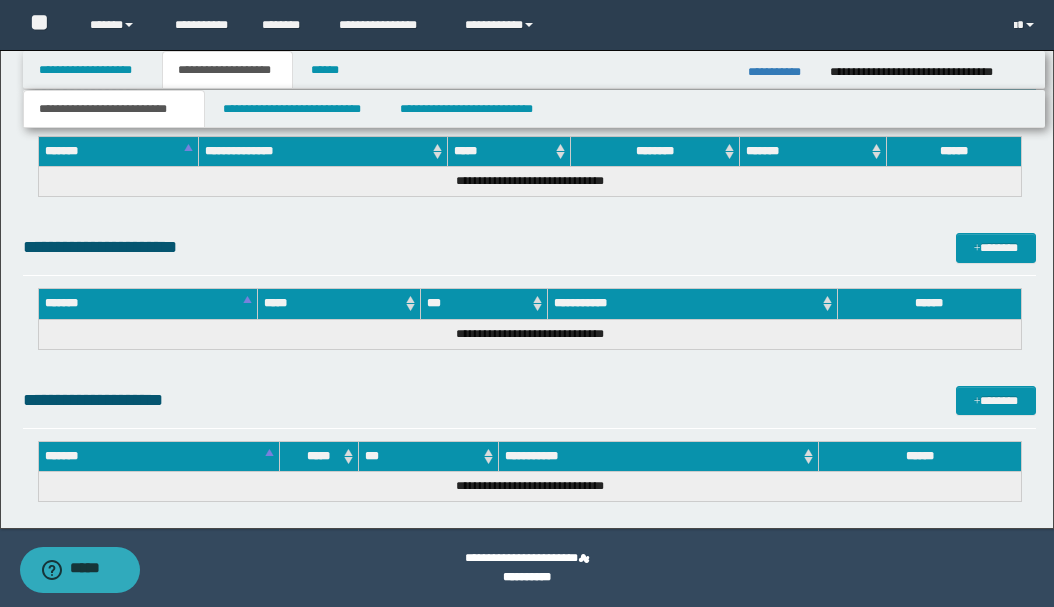 scroll, scrollTop: 2490, scrollLeft: 0, axis: vertical 